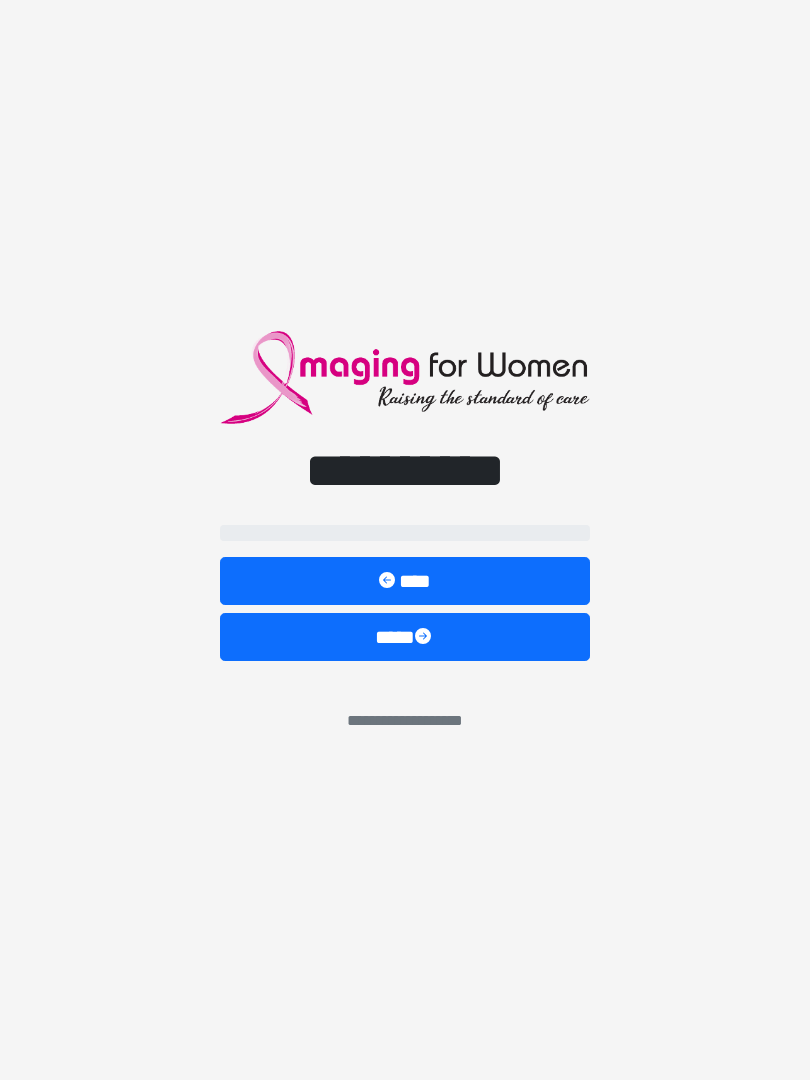 scroll, scrollTop: 0, scrollLeft: 0, axis: both 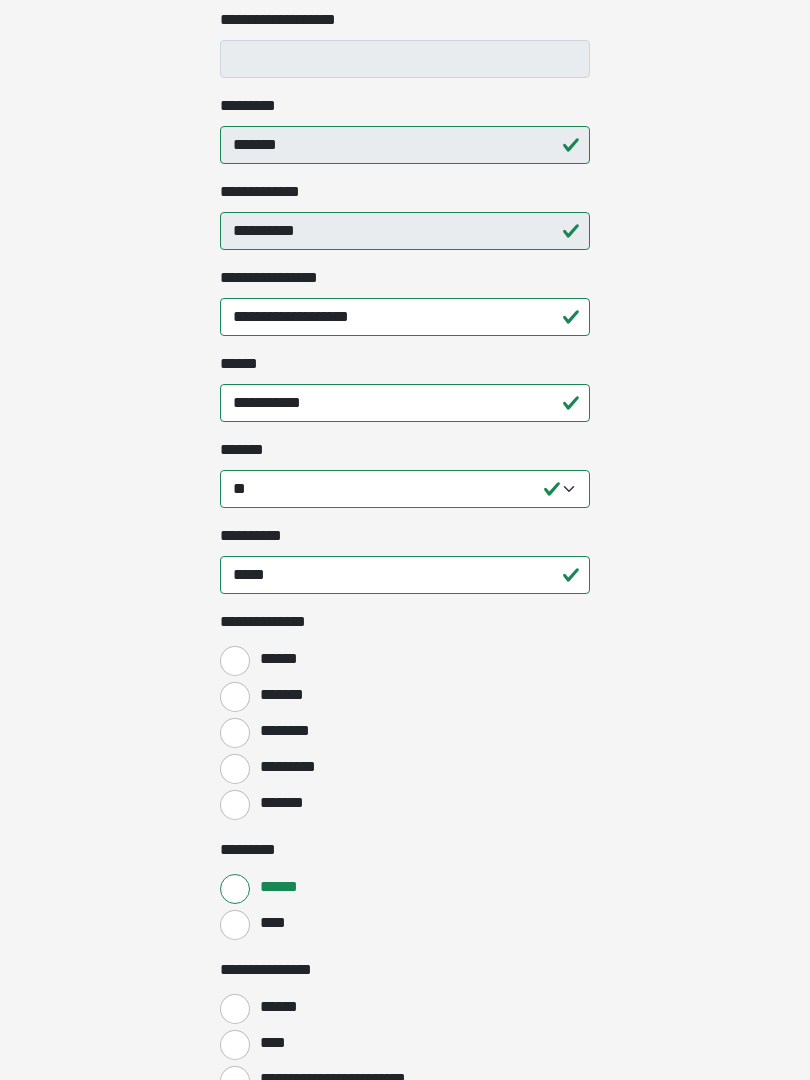 click on "******" at bounding box center (277, 659) 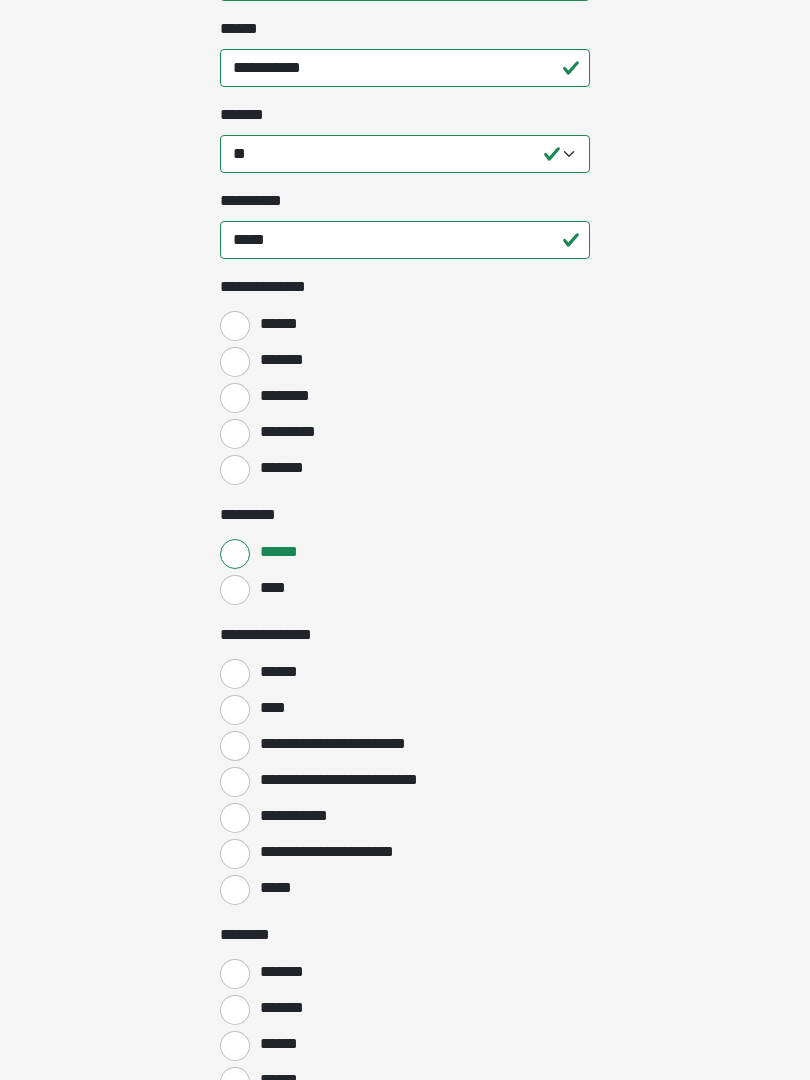 scroll, scrollTop: 769, scrollLeft: 0, axis: vertical 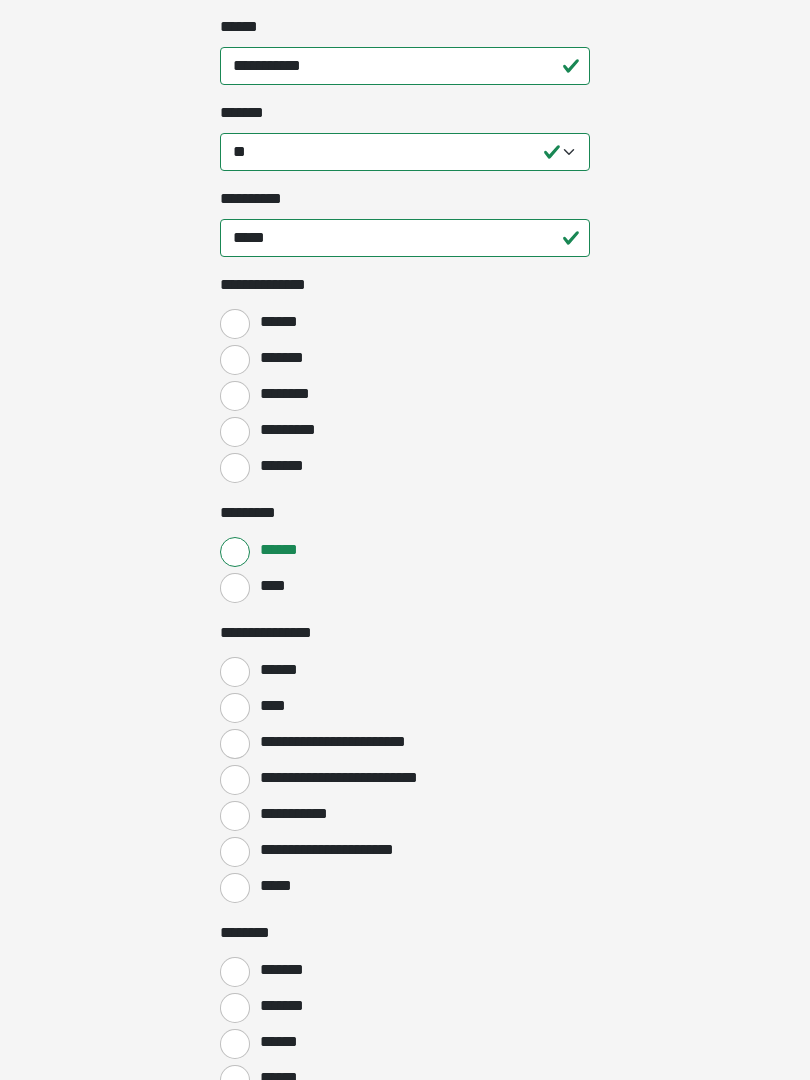 click on "******" at bounding box center [281, 670] 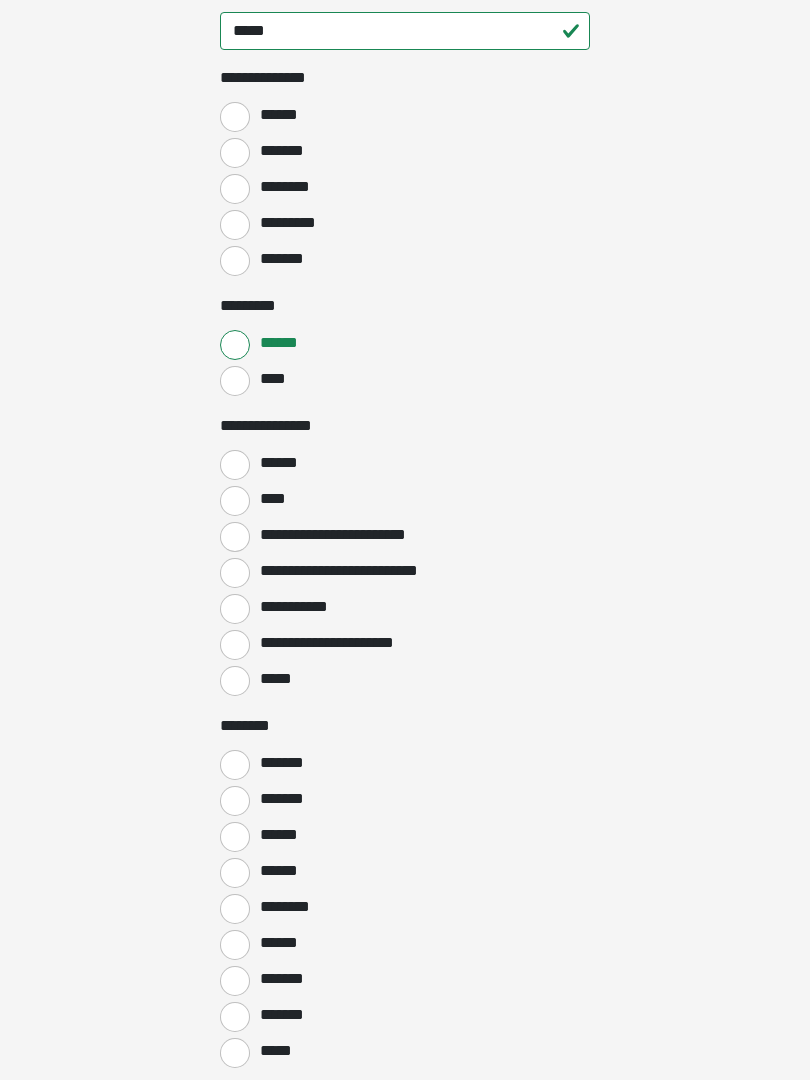 scroll, scrollTop: 985, scrollLeft: 0, axis: vertical 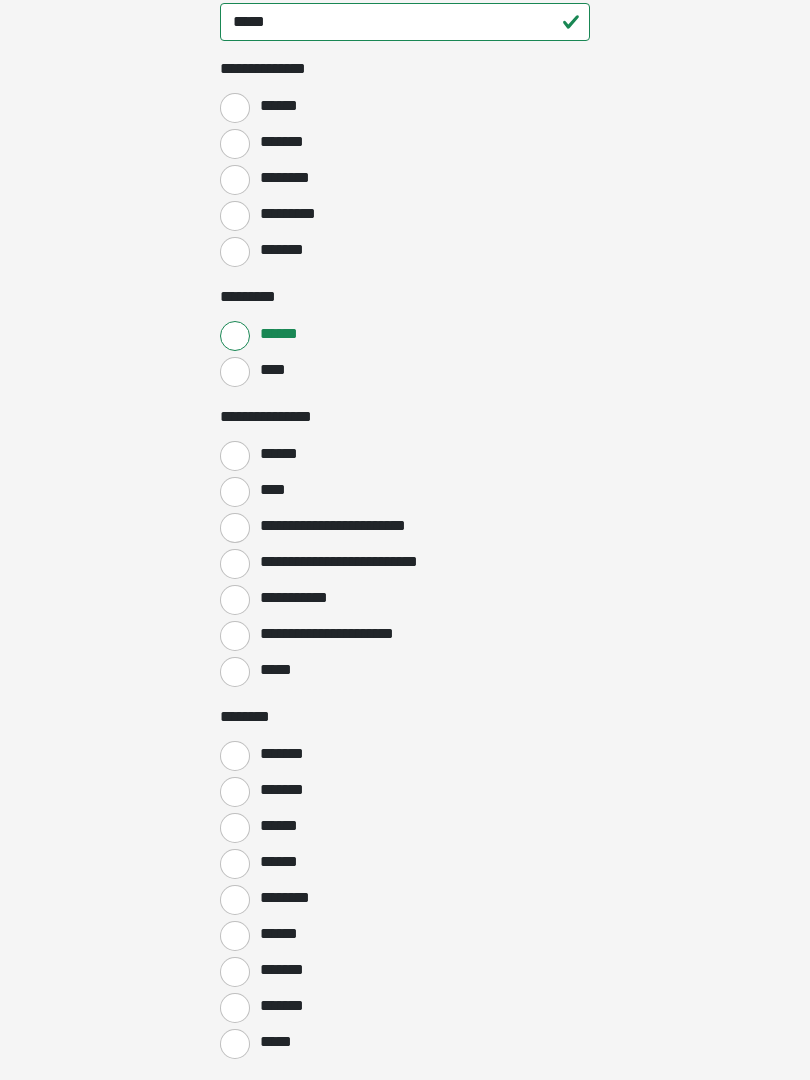 click on "*******" at bounding box center (235, 756) 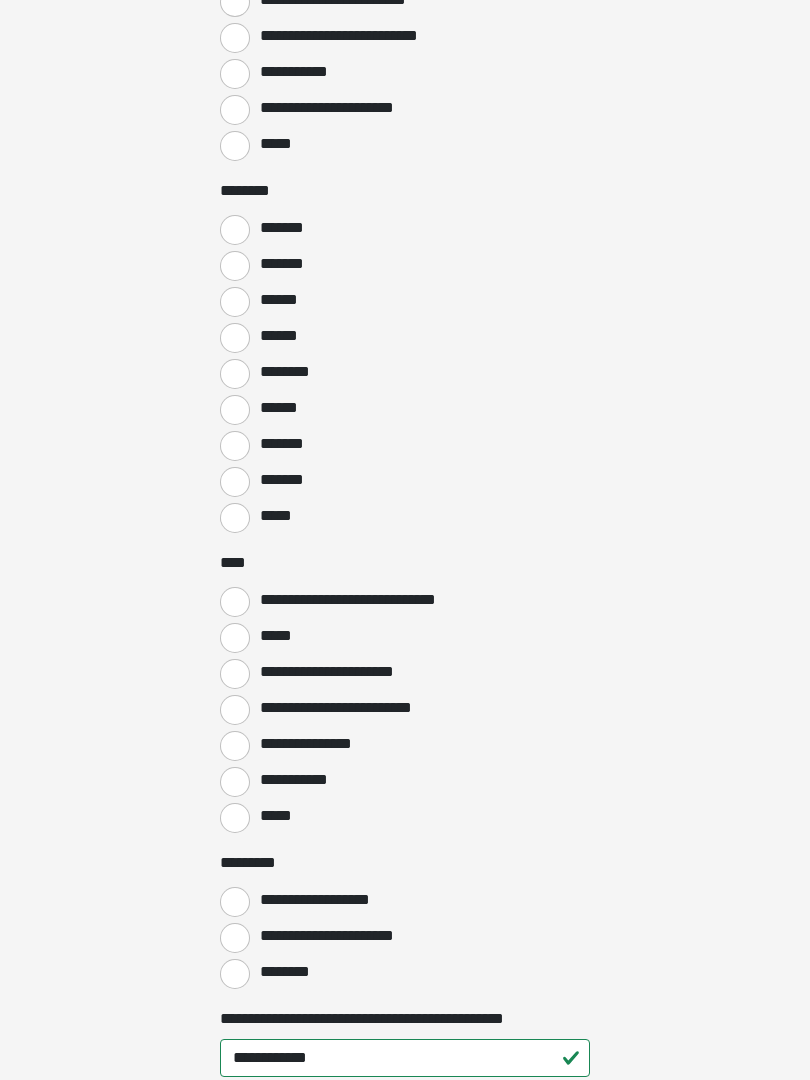 scroll, scrollTop: 1511, scrollLeft: 0, axis: vertical 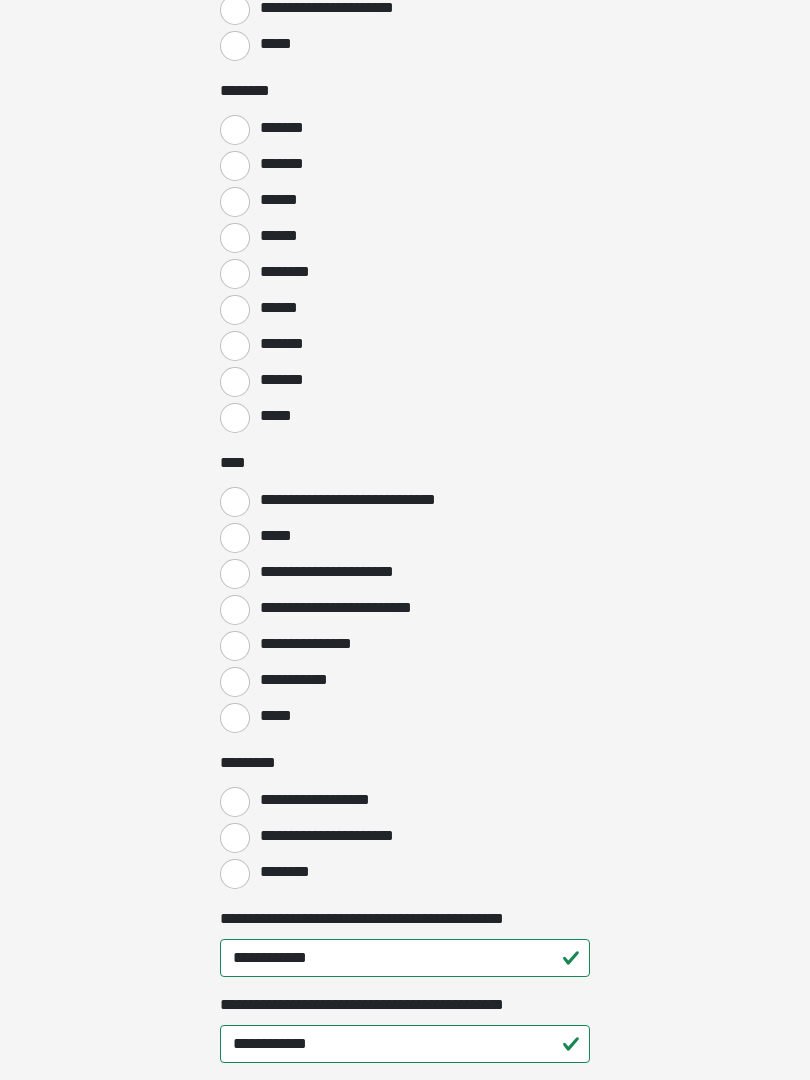 click on "**********" at bounding box center (235, 839) 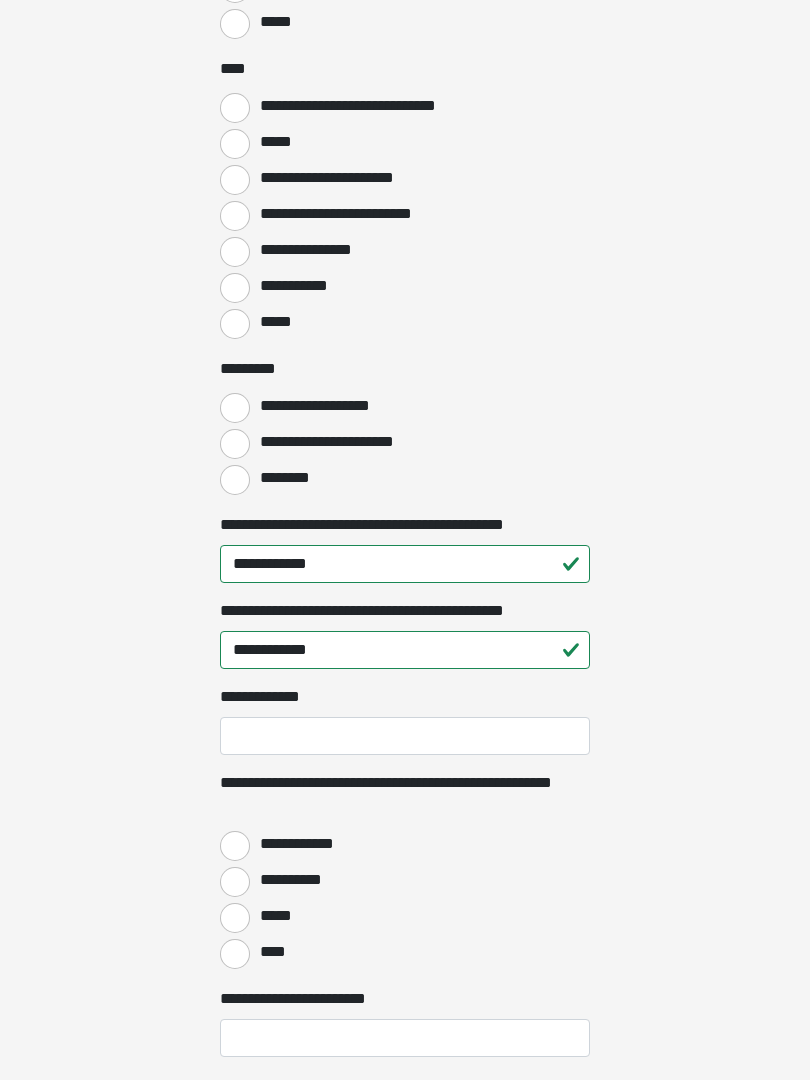 scroll, scrollTop: 2005, scrollLeft: 0, axis: vertical 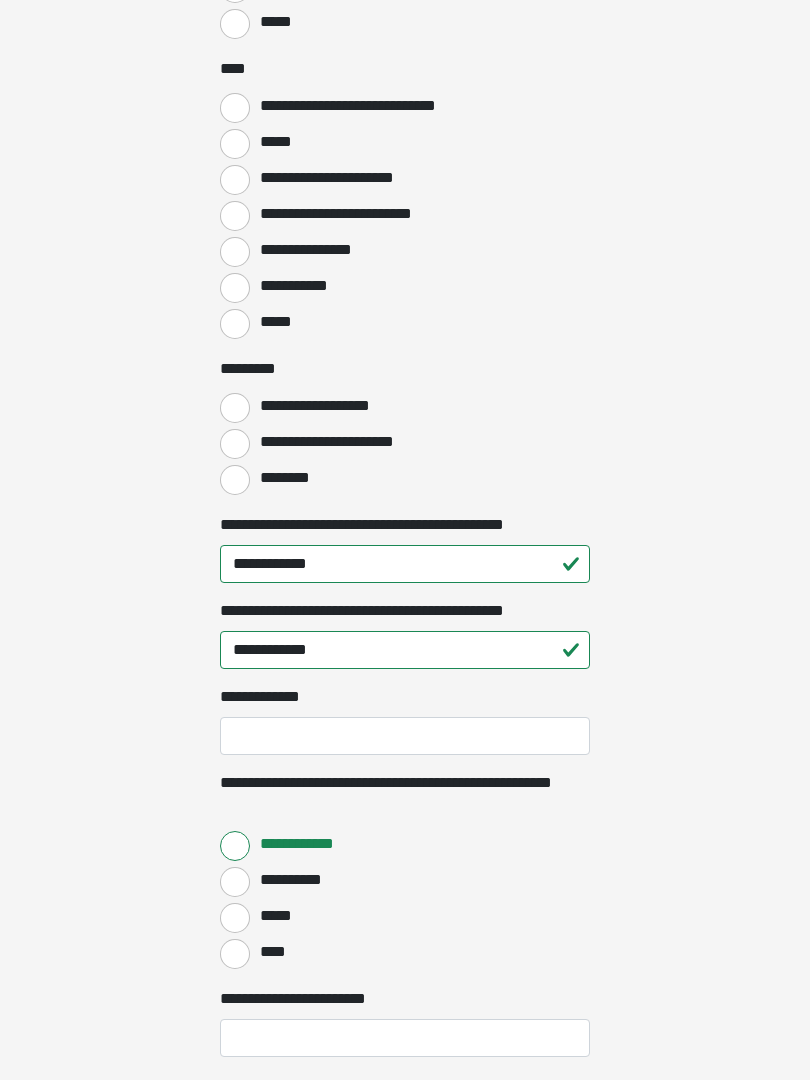 click on "*****" at bounding box center (235, 918) 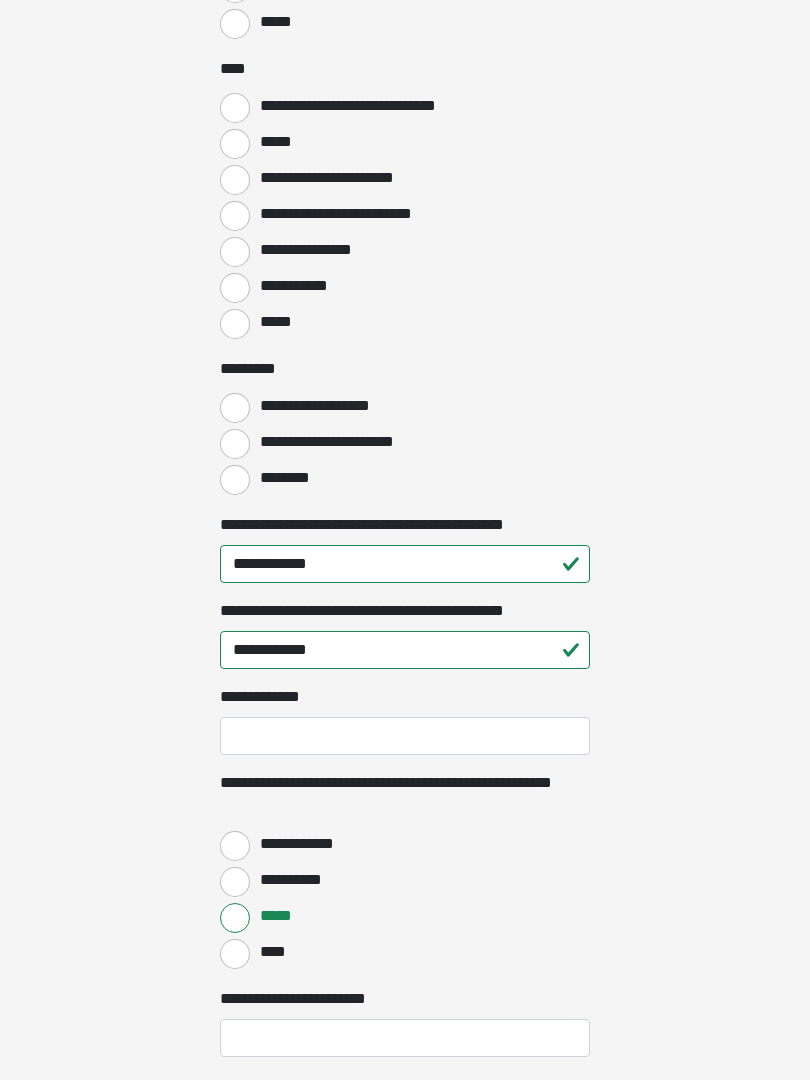 click on "**********" at bounding box center [235, 846] 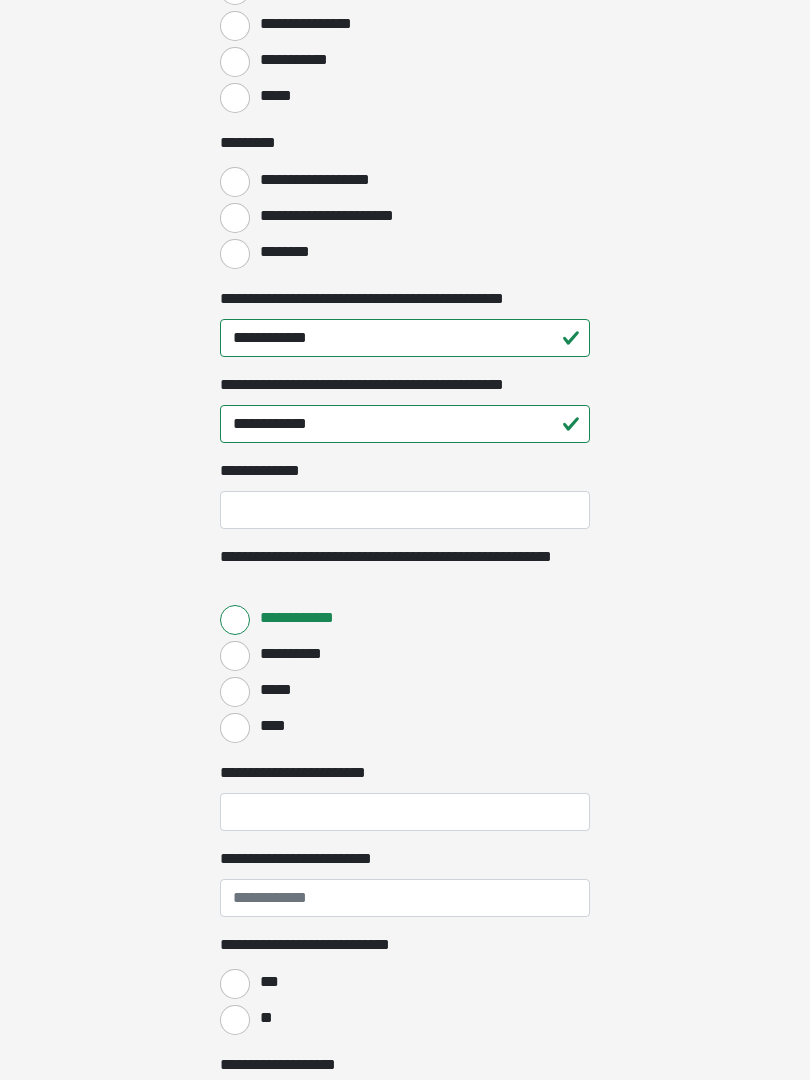 click on "**********" at bounding box center (405, 812) 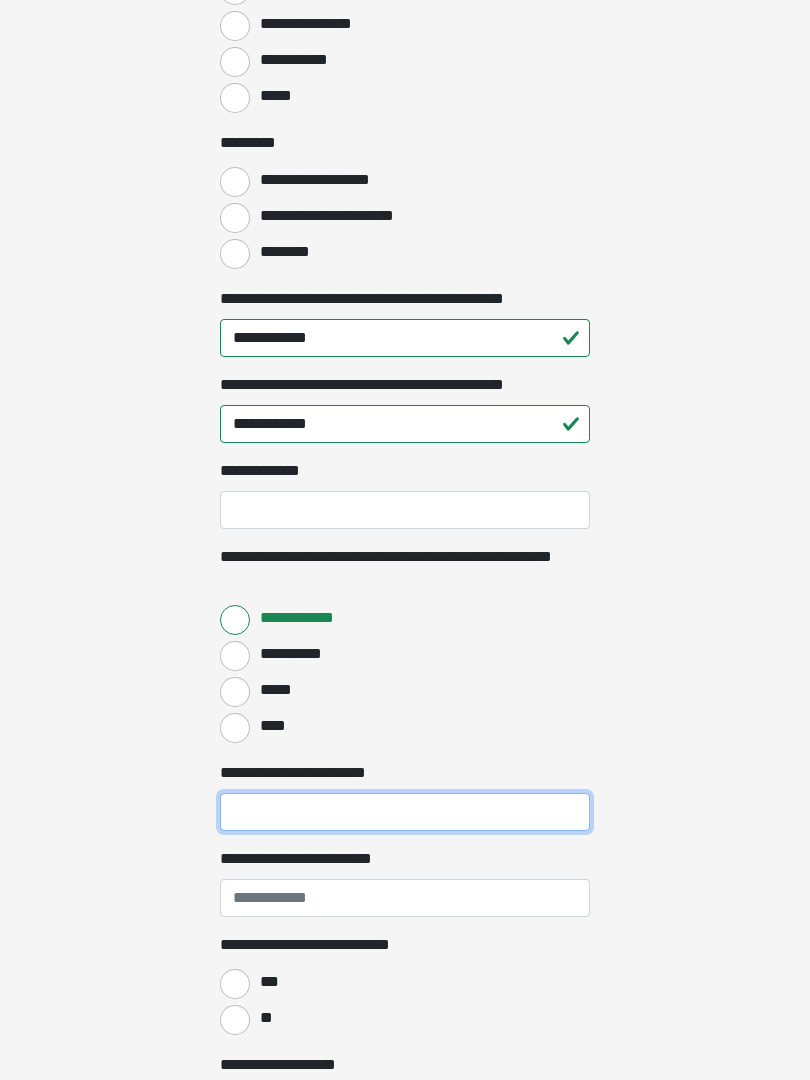 scroll, scrollTop: 2342, scrollLeft: 0, axis: vertical 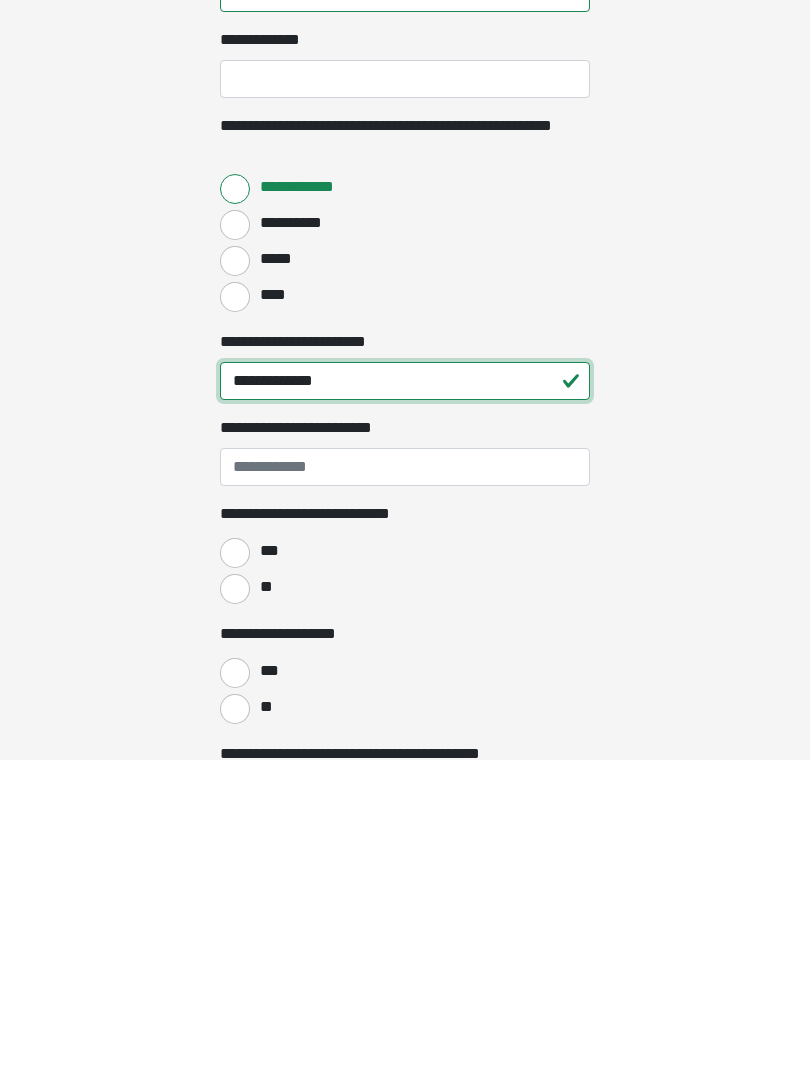 type on "**********" 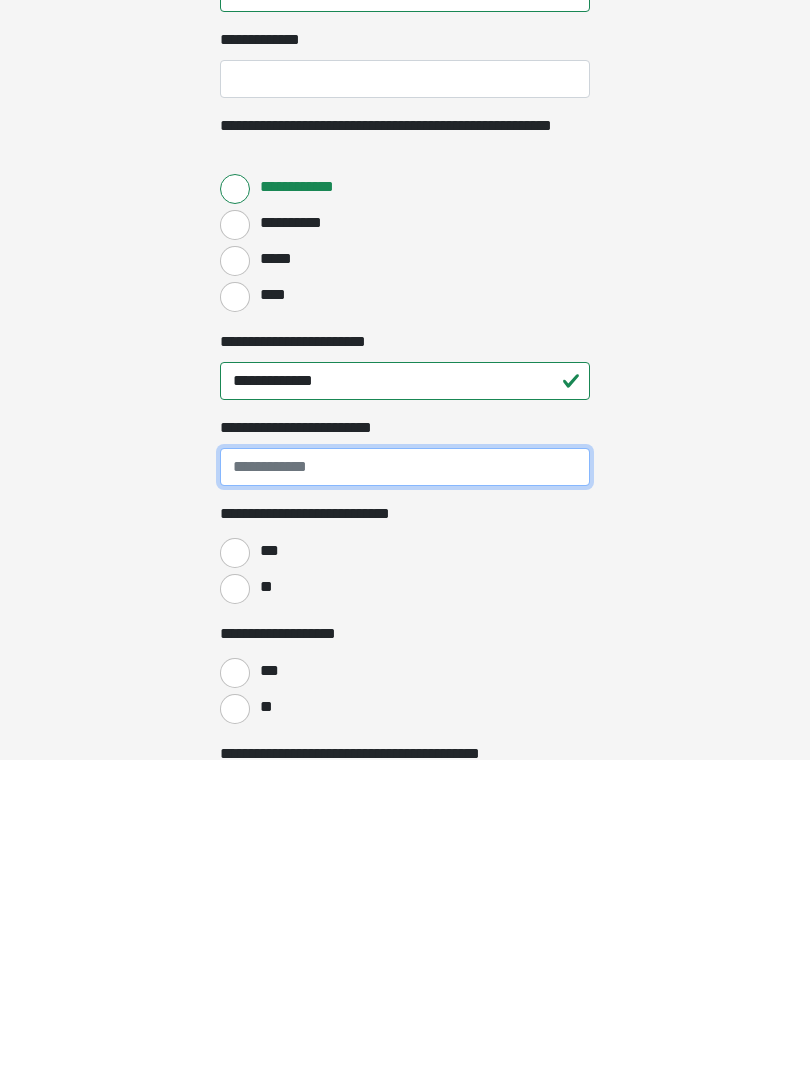 click on "**********" at bounding box center [405, 787] 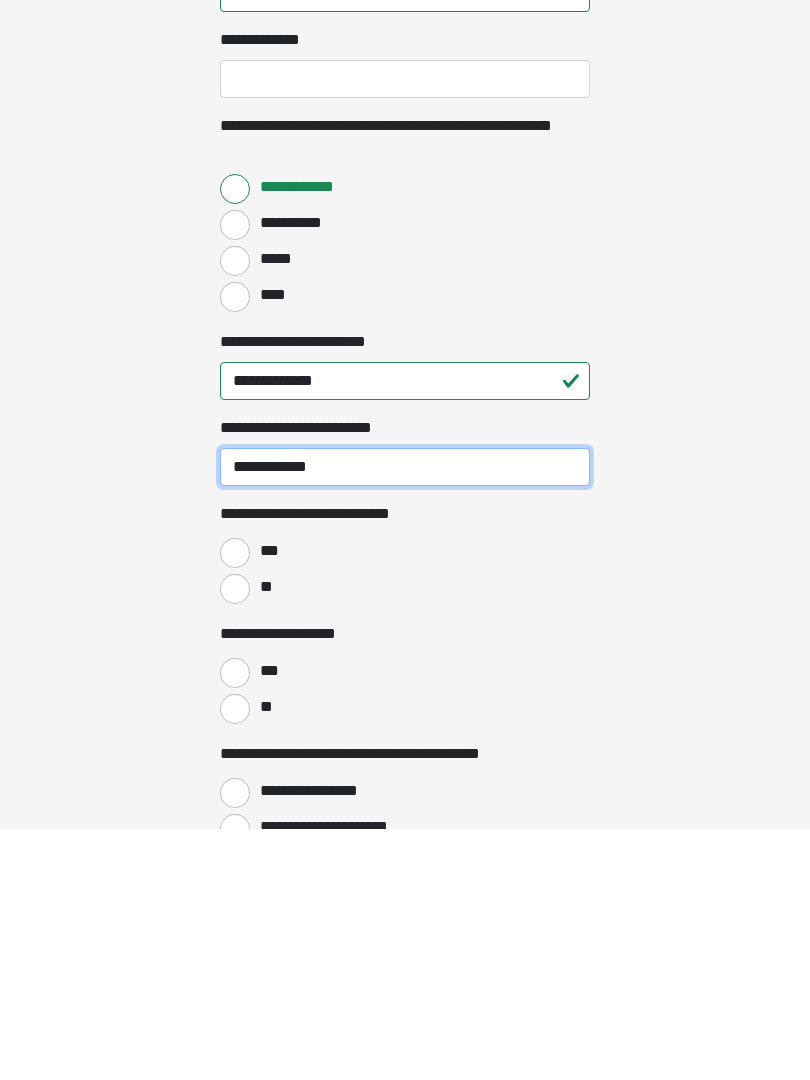 scroll, scrollTop: 2412, scrollLeft: 0, axis: vertical 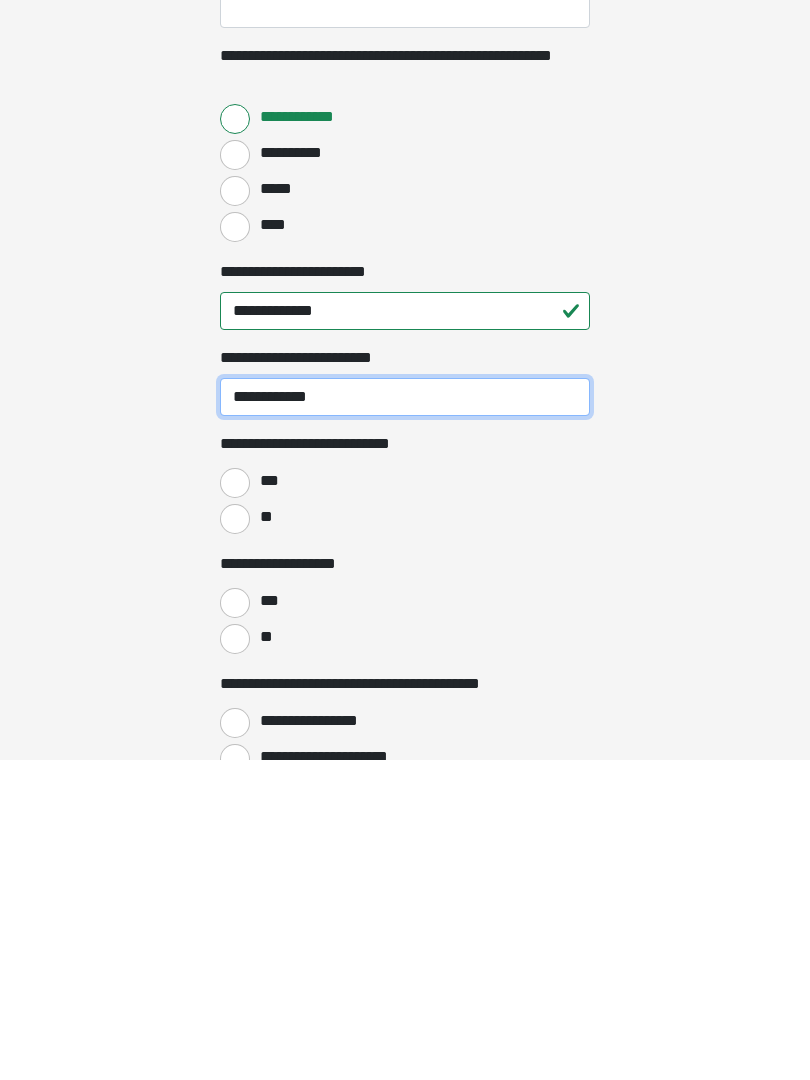 type on "**********" 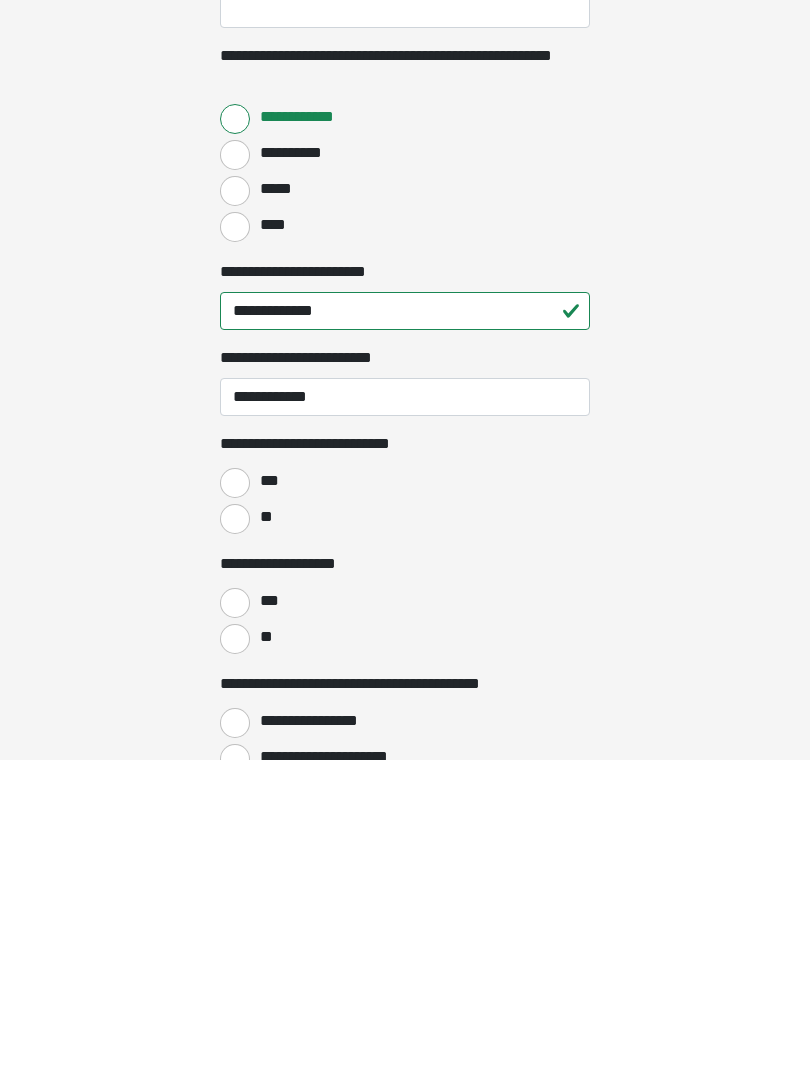 click on "**" at bounding box center [235, 839] 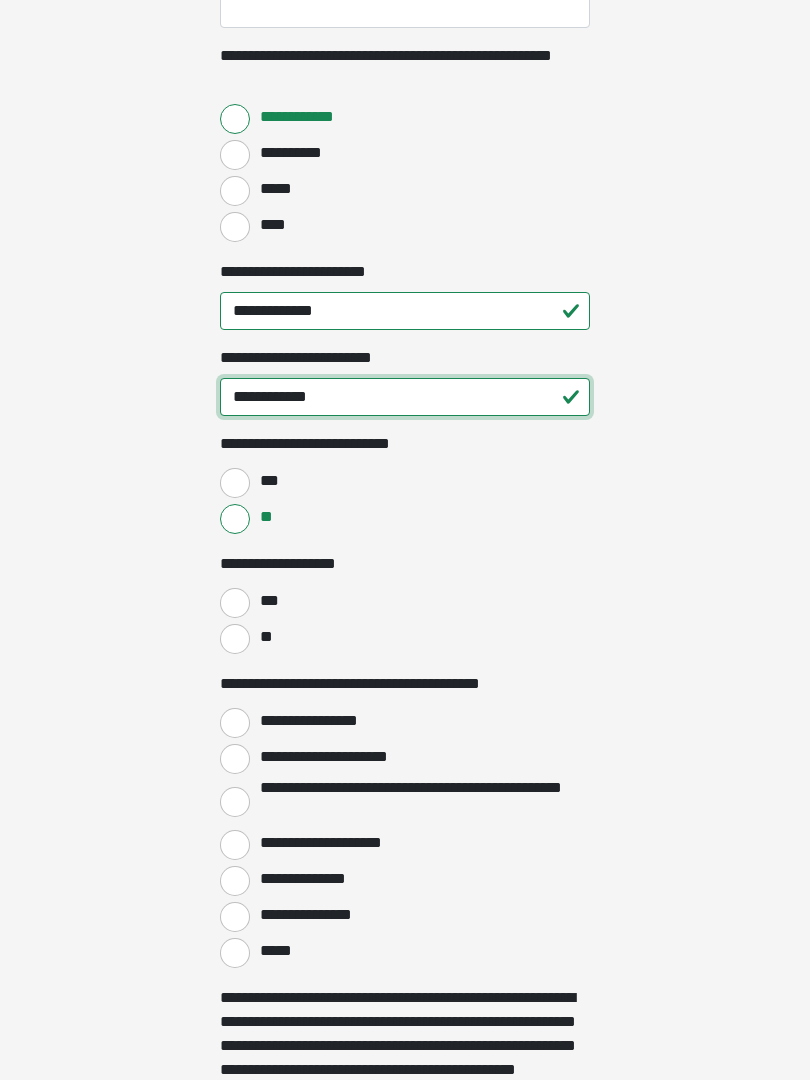 click on "**********" at bounding box center (405, 397) 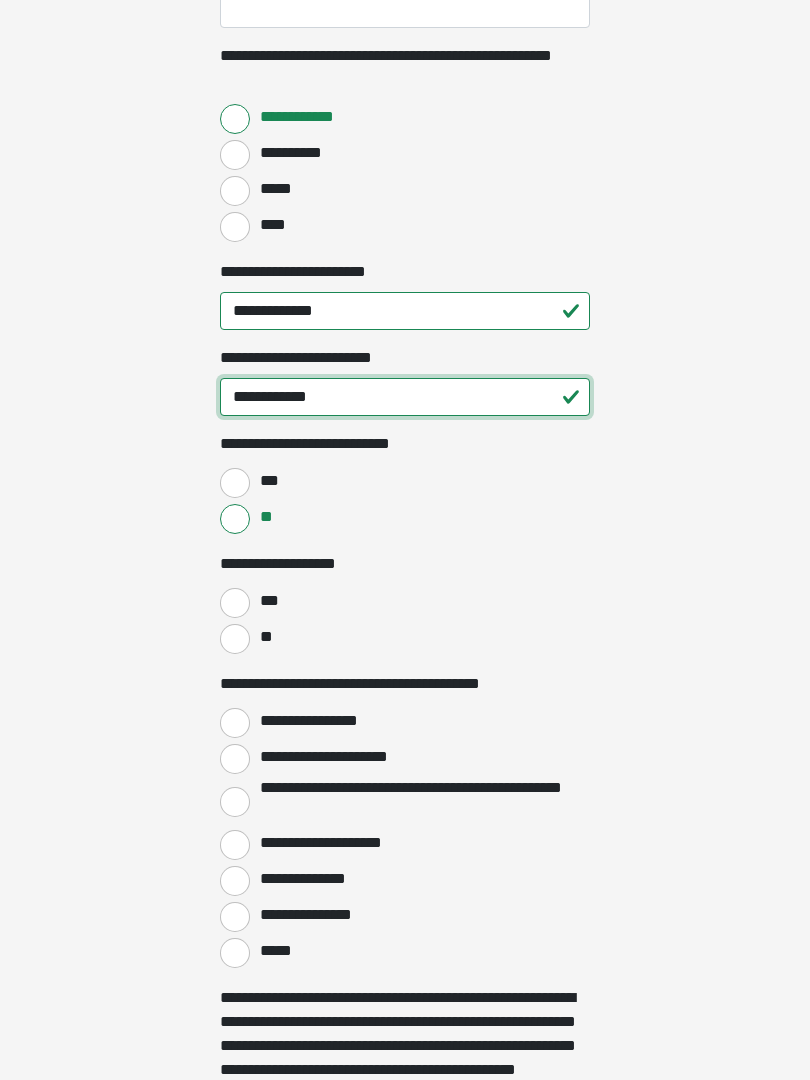 type on "**********" 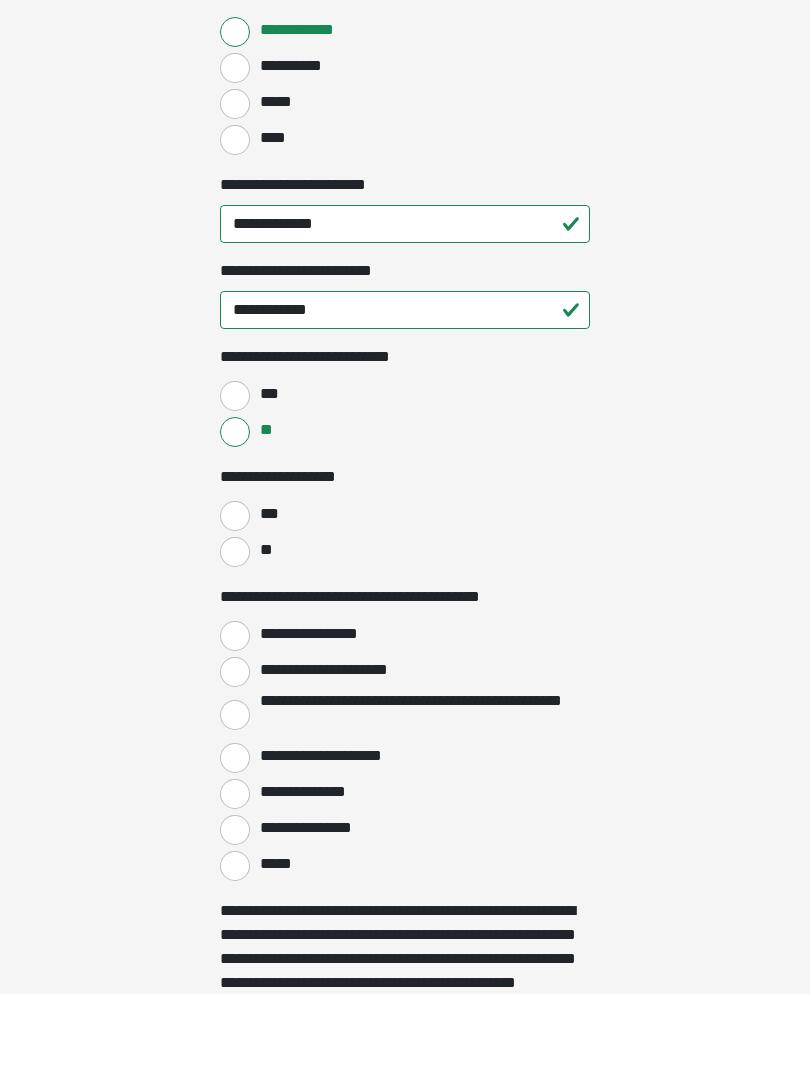 click on "***" at bounding box center (235, 603) 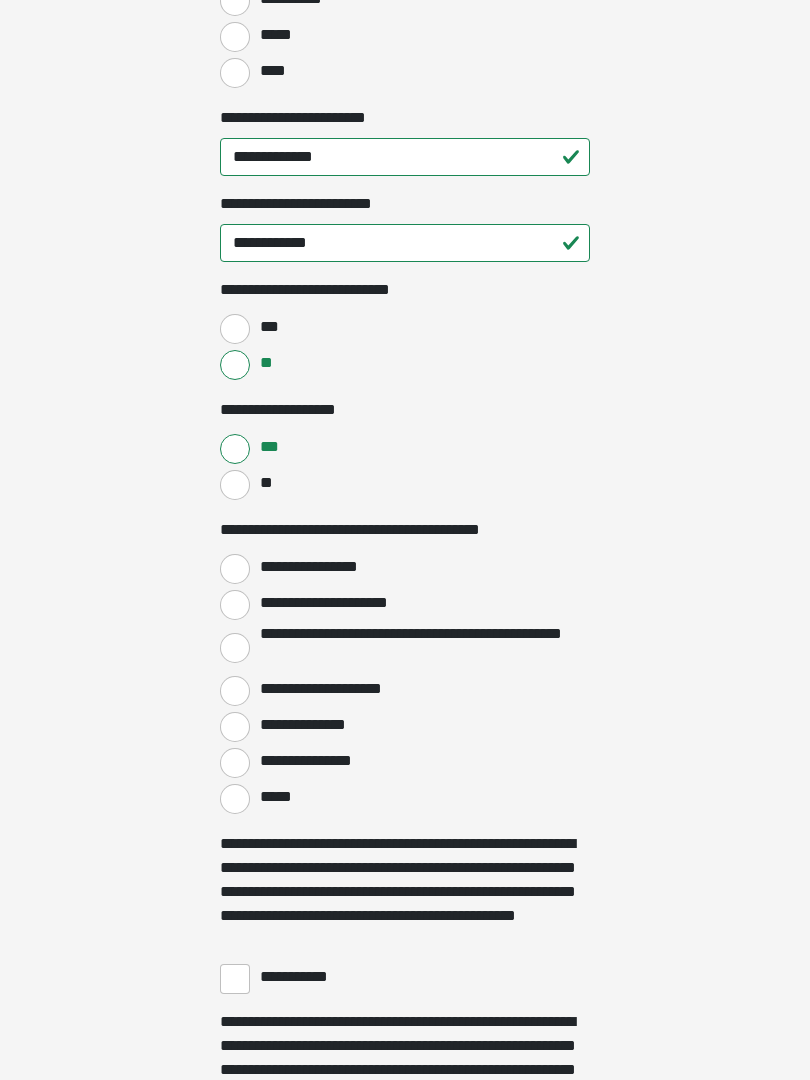 scroll, scrollTop: 2890, scrollLeft: 0, axis: vertical 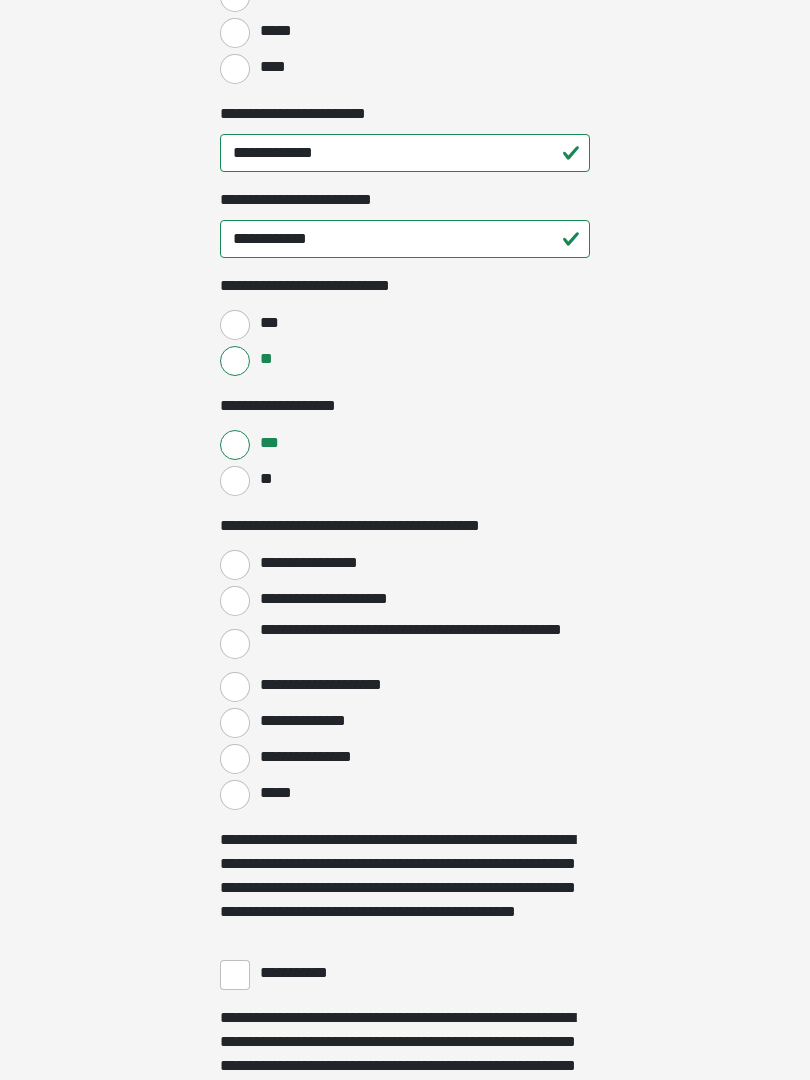 click on "**********" at bounding box center [235, 601] 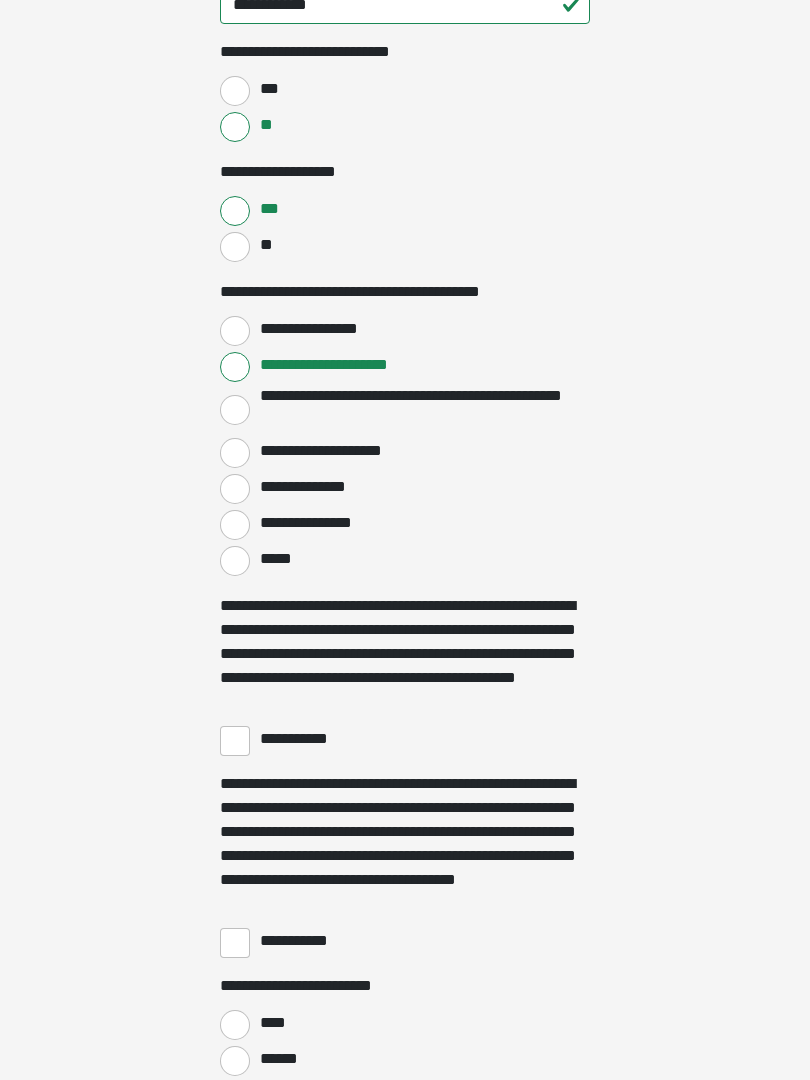 scroll, scrollTop: 3142, scrollLeft: 0, axis: vertical 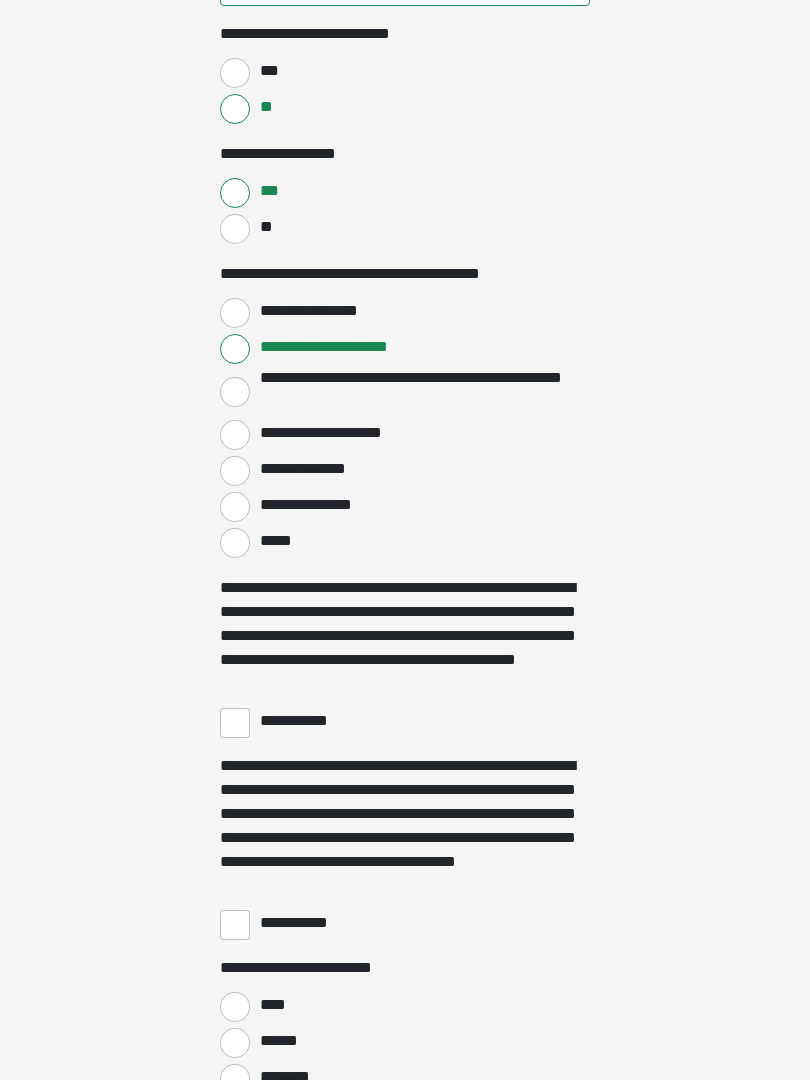 click on "**********" at bounding box center (235, 723) 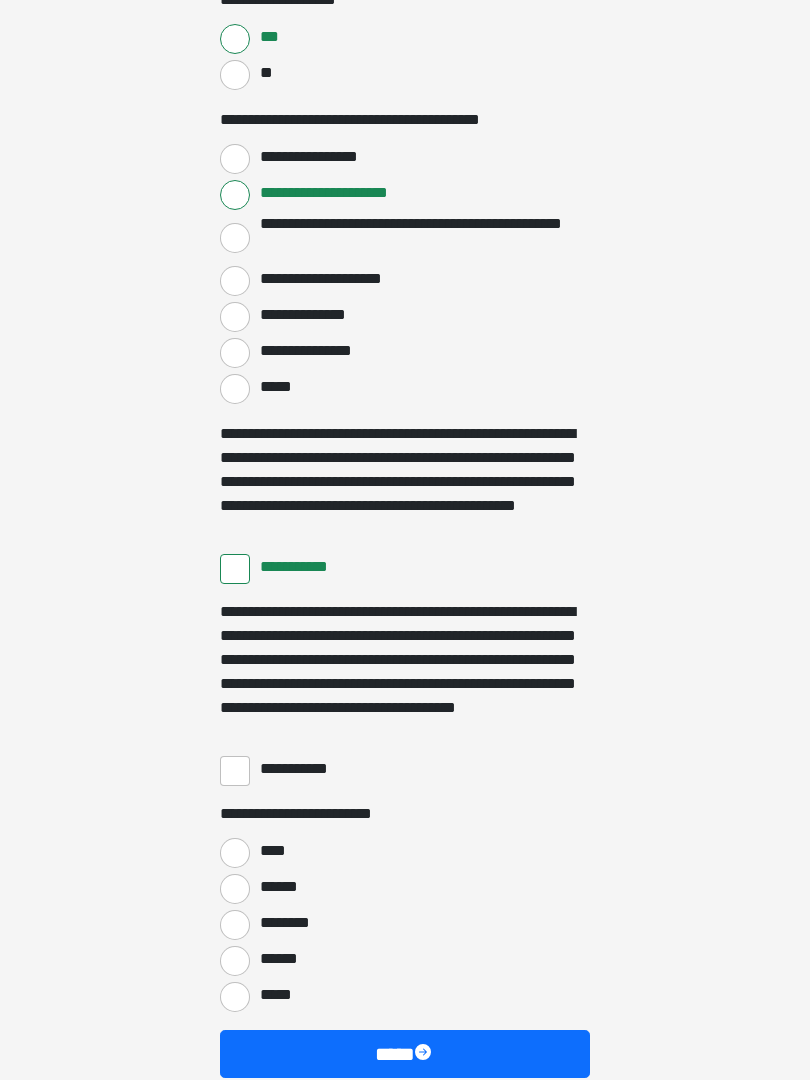 click on "**********" at bounding box center (235, 772) 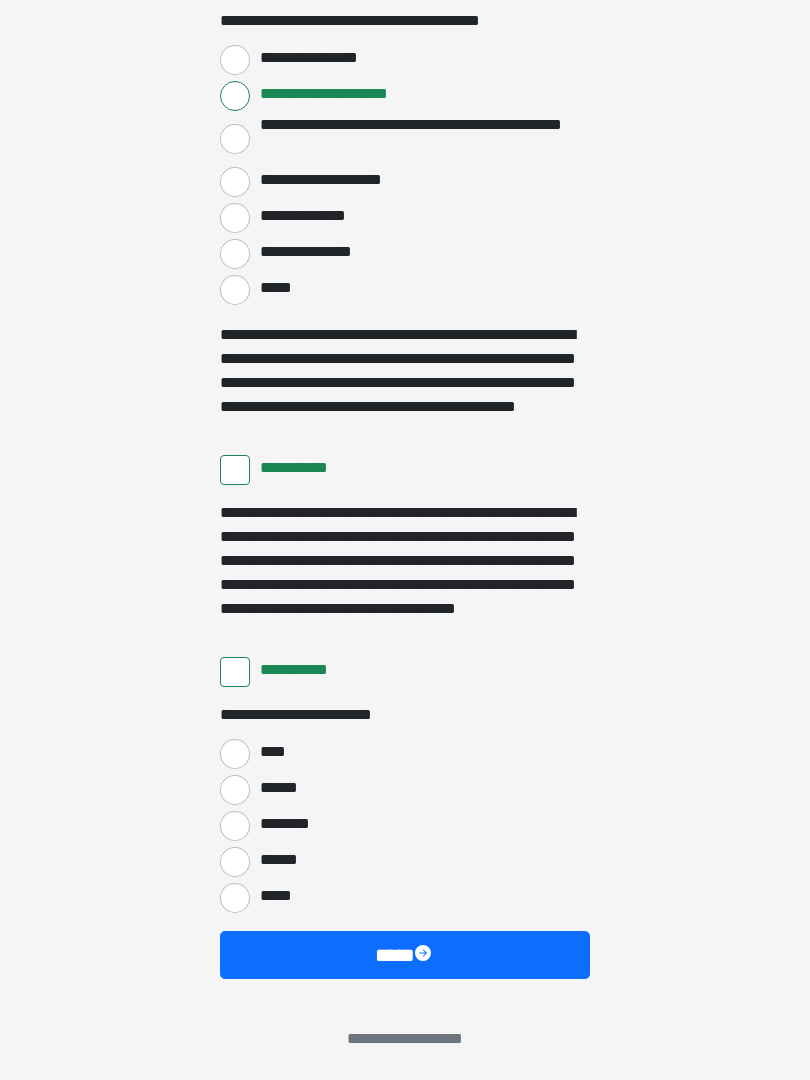 scroll, scrollTop: 3397, scrollLeft: 0, axis: vertical 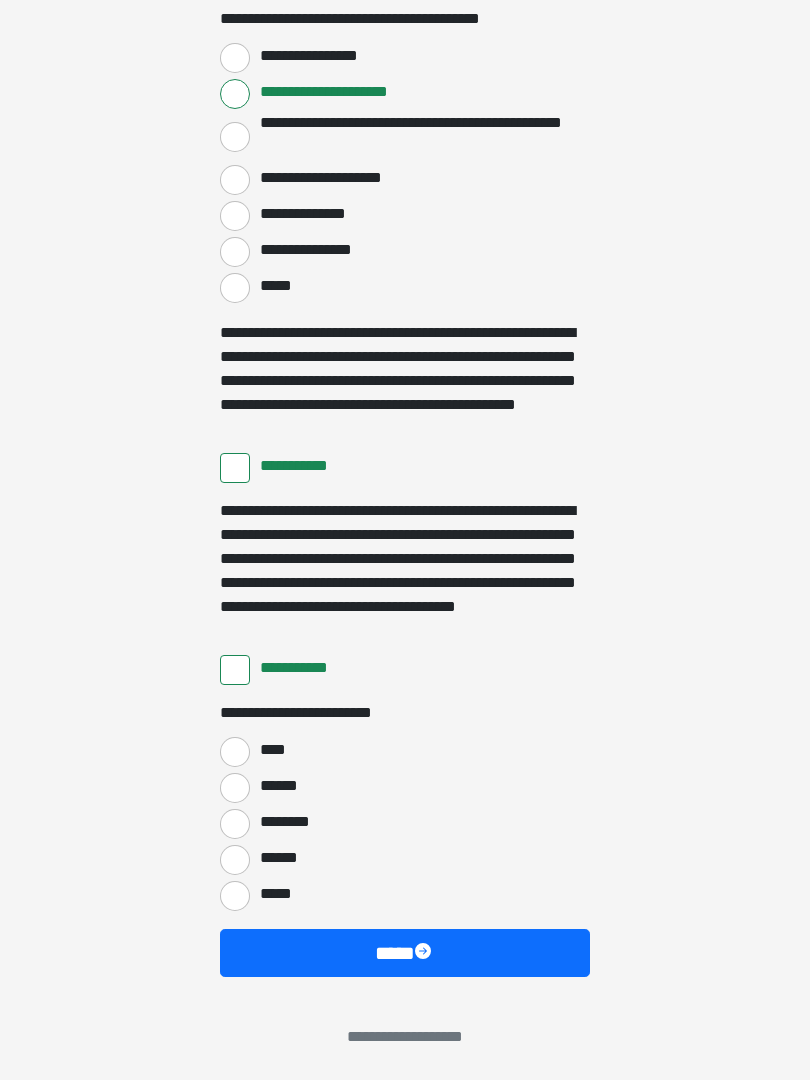click on "****" at bounding box center [235, 752] 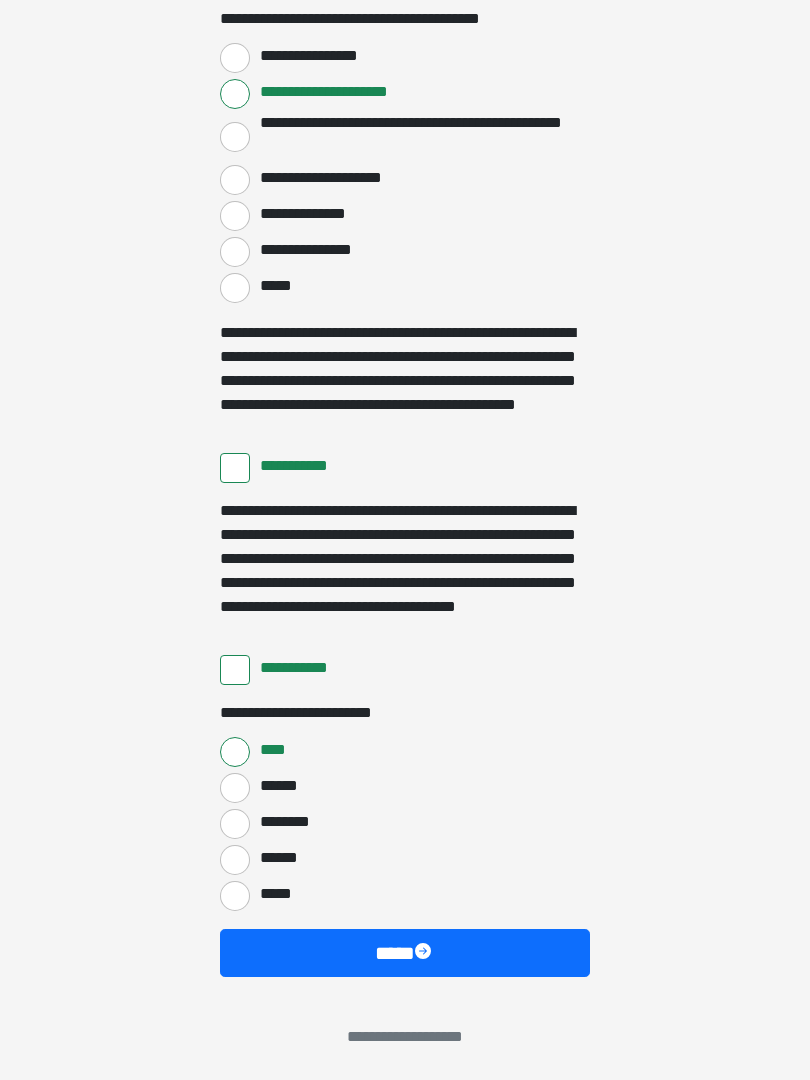 click at bounding box center (425, 953) 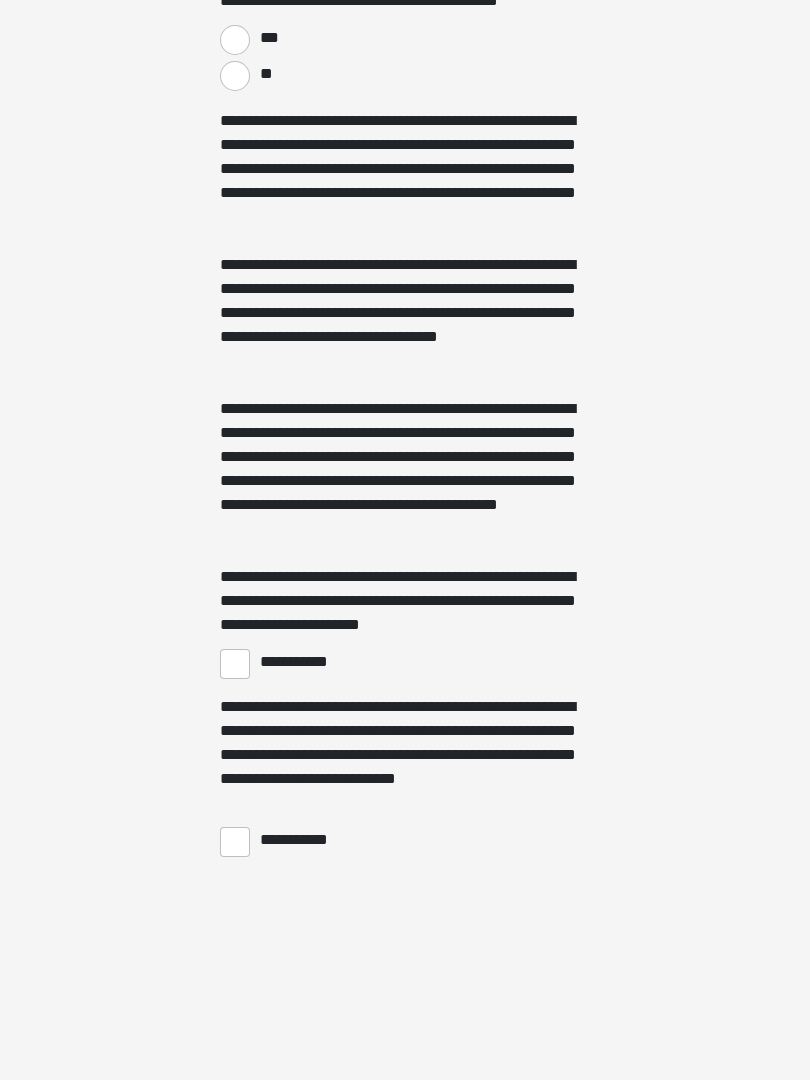 click on "**********" at bounding box center [405, -711] 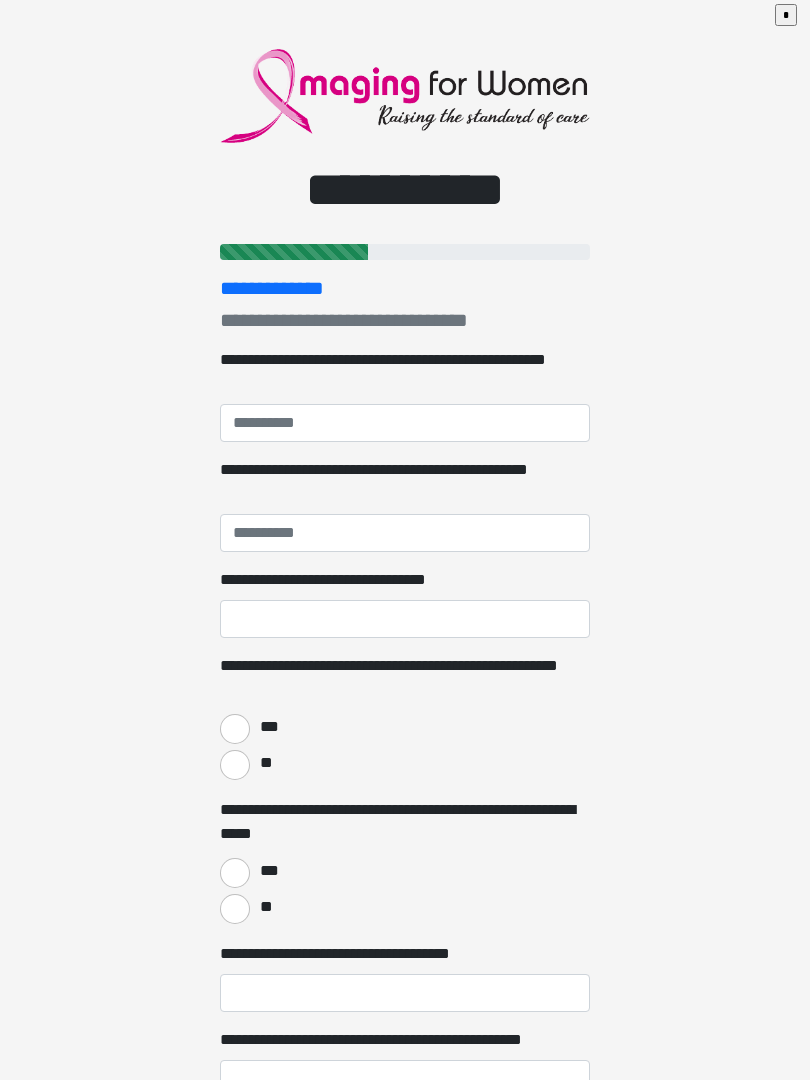 scroll, scrollTop: 0, scrollLeft: 0, axis: both 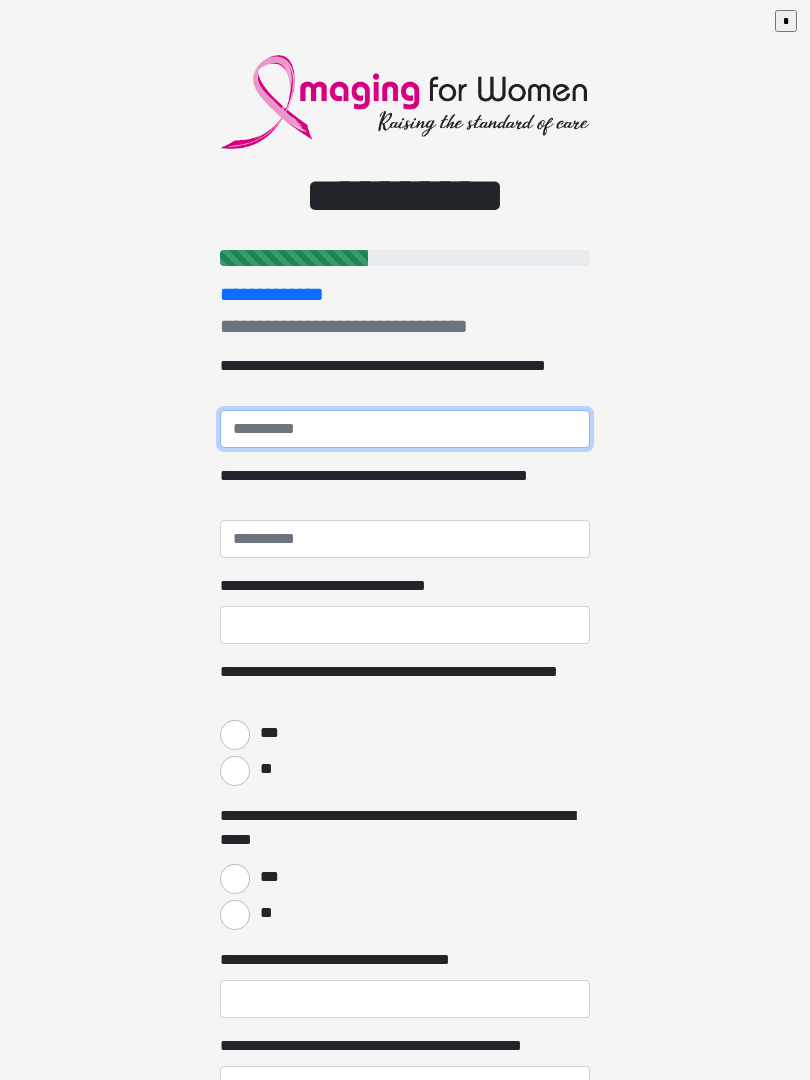 click on "**********" at bounding box center [405, 429] 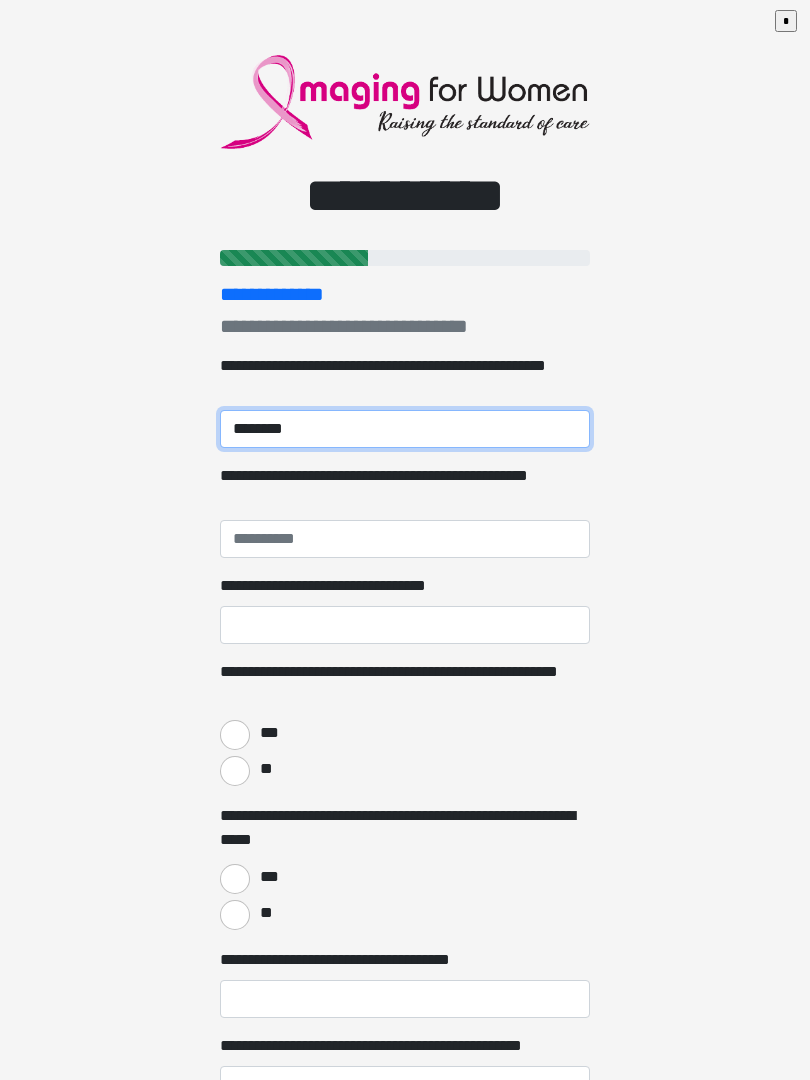 type on "********" 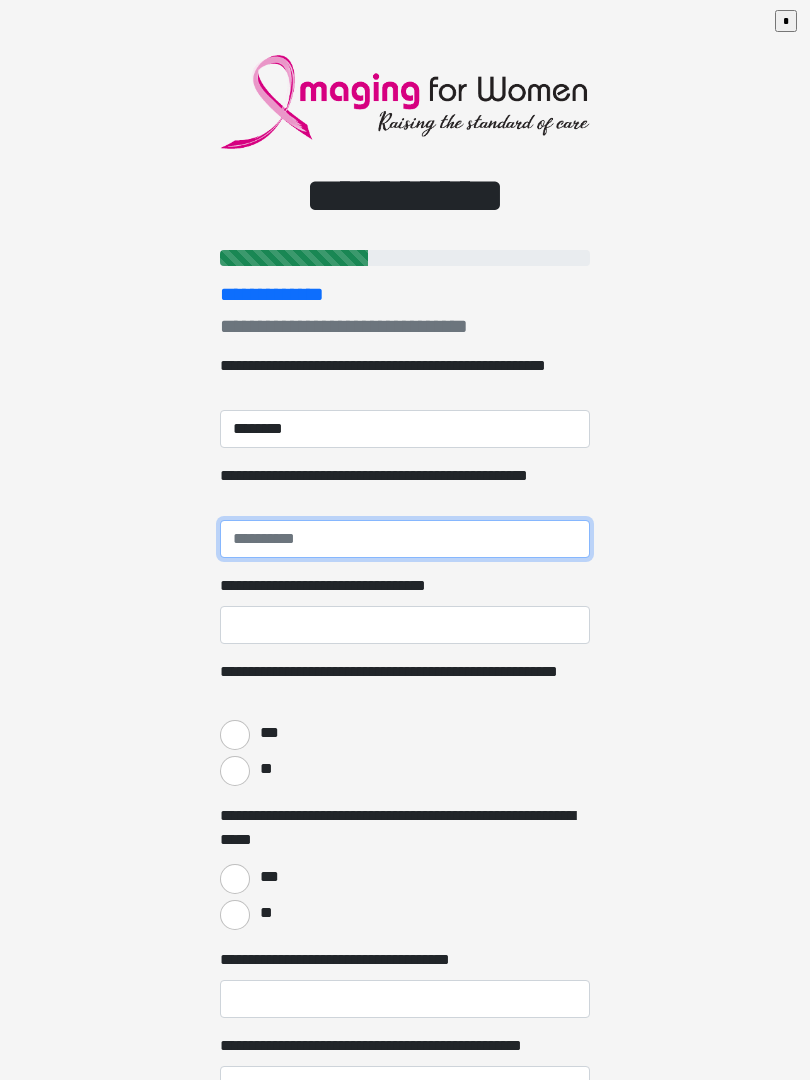 click on "**********" at bounding box center (405, 539) 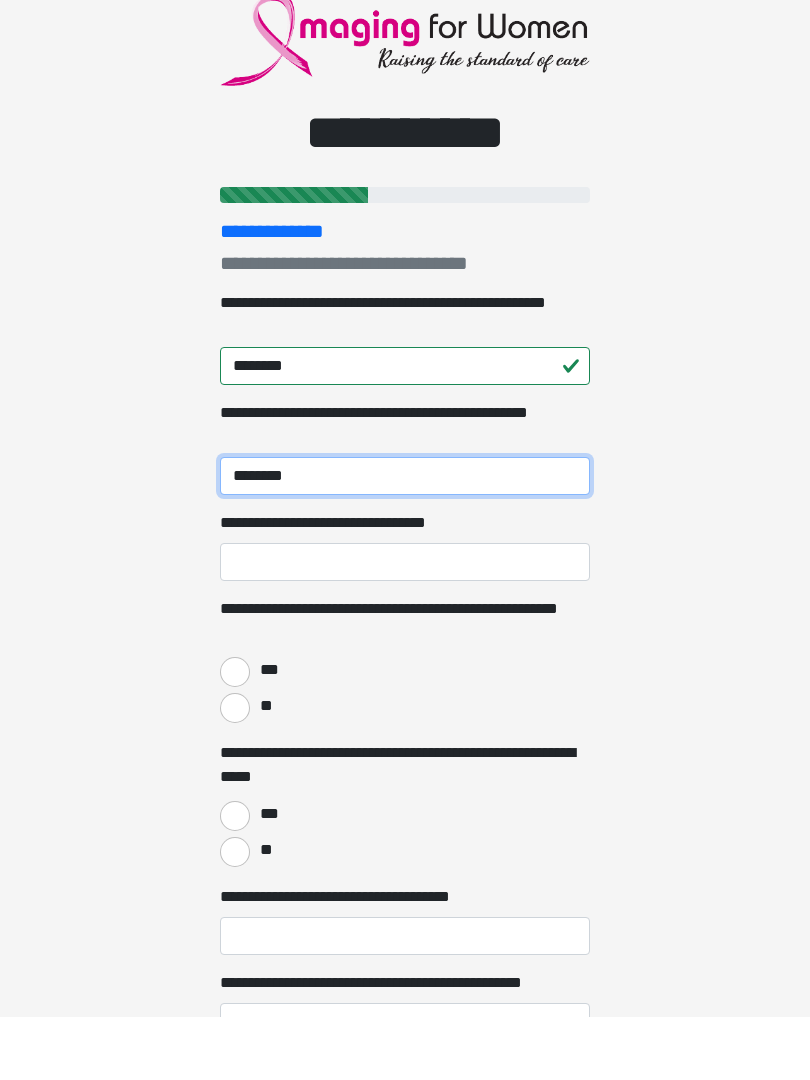 type on "********" 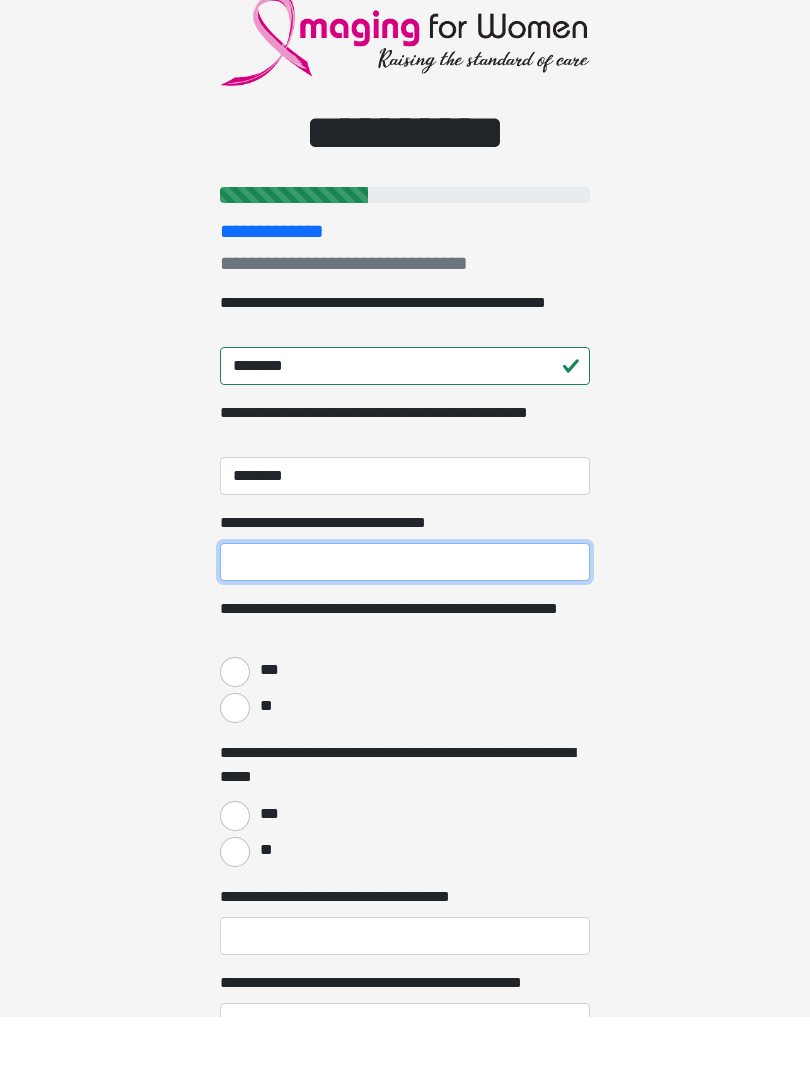 click on "**********" at bounding box center (405, 625) 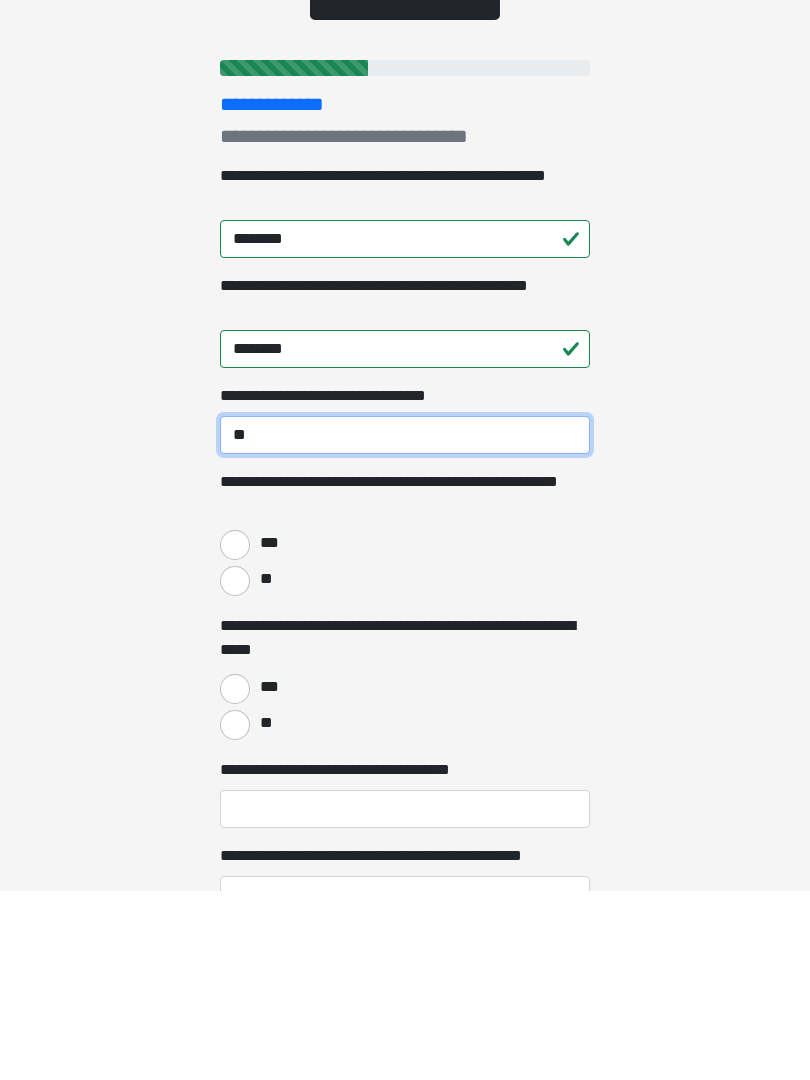 type on "**" 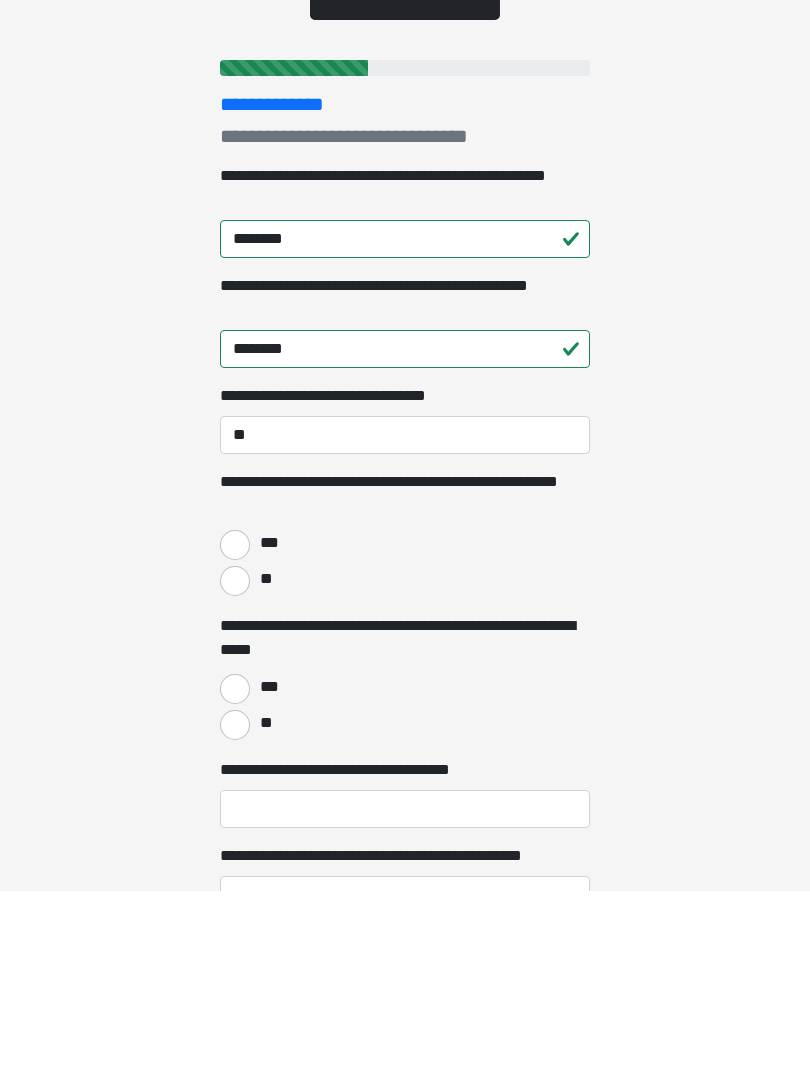 click on "***" at bounding box center [405, 733] 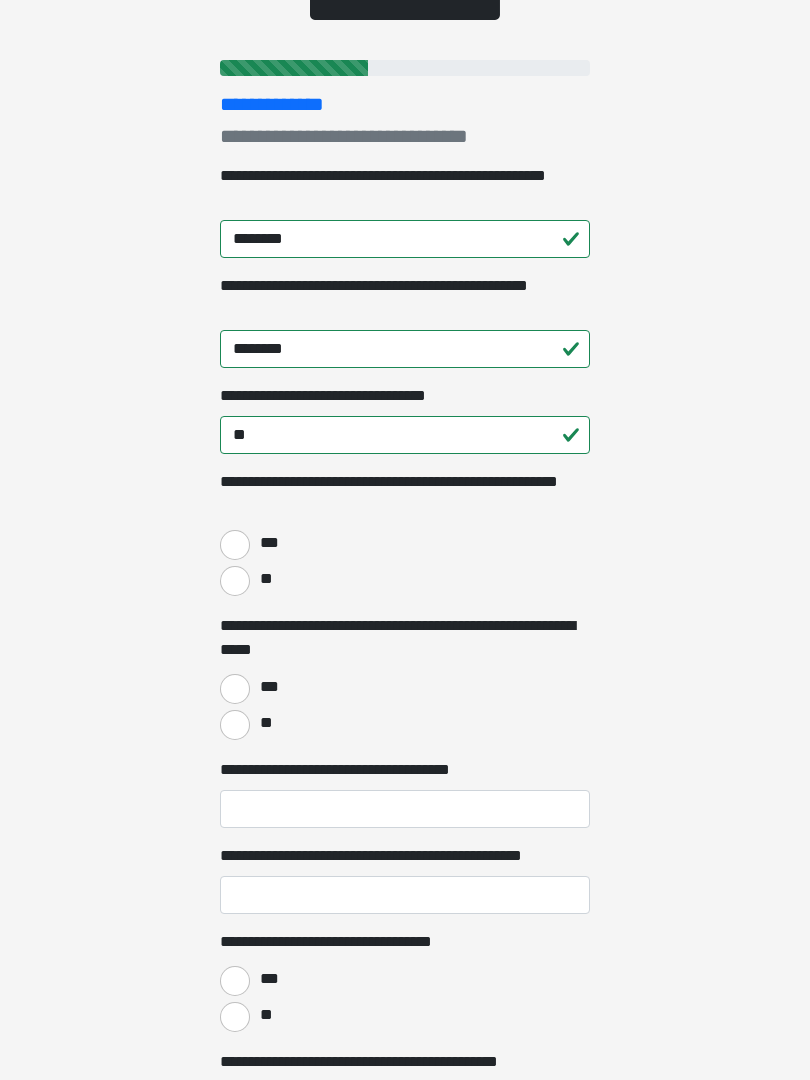click on "***" at bounding box center [235, 545] 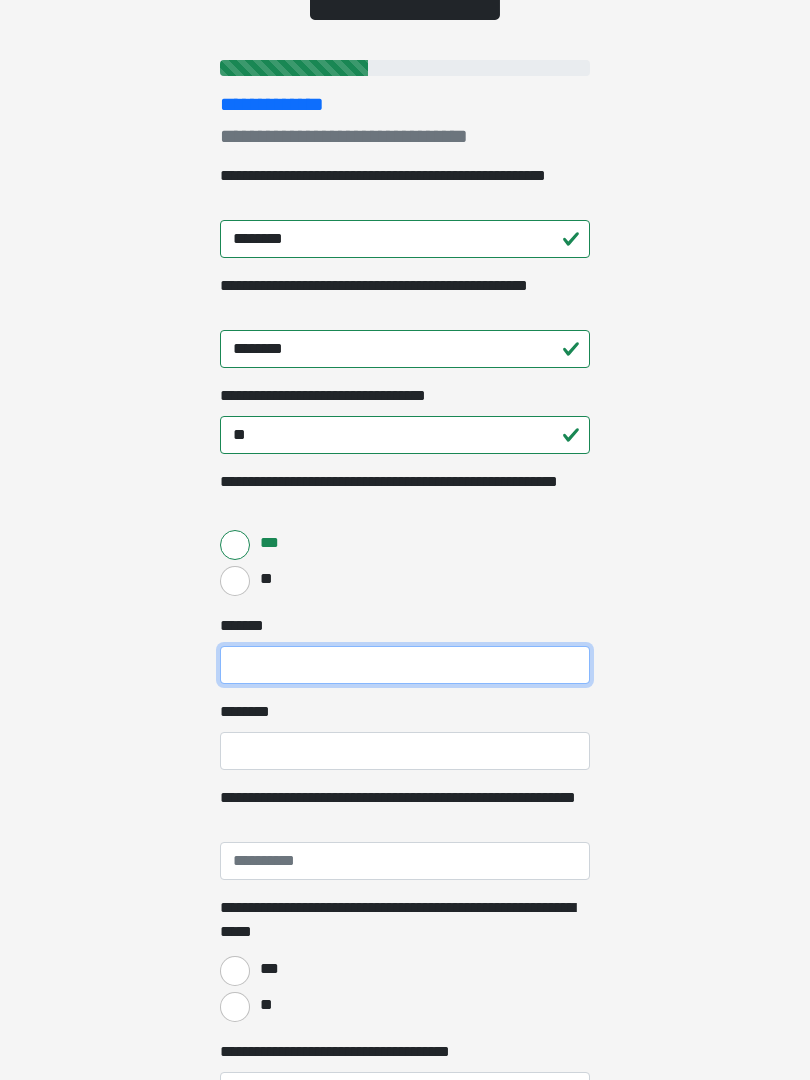 click on "***** *" at bounding box center (405, 665) 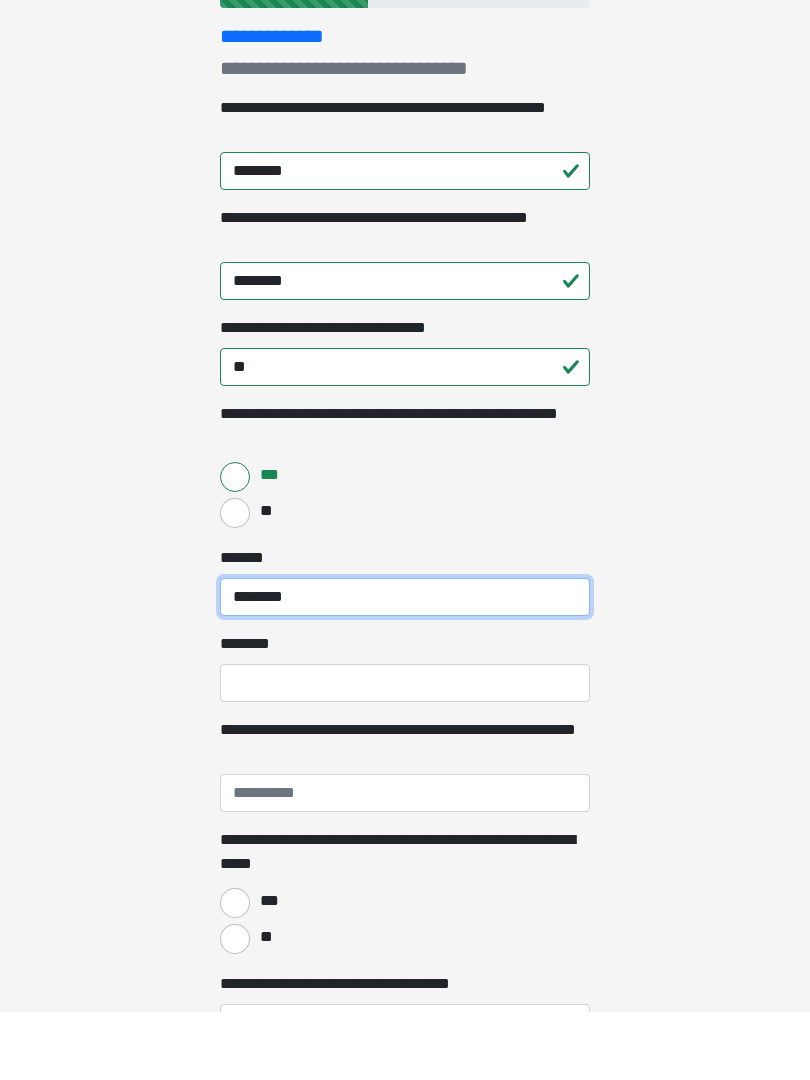 type on "********" 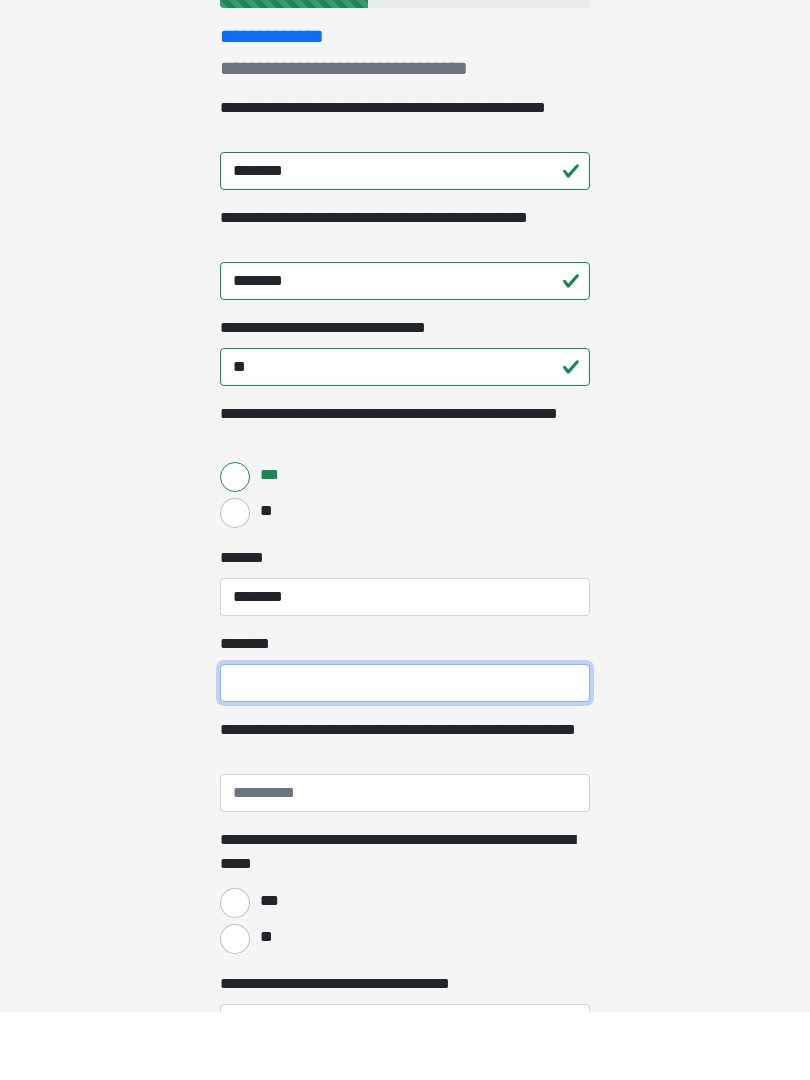 click on "****** *" at bounding box center [405, 752] 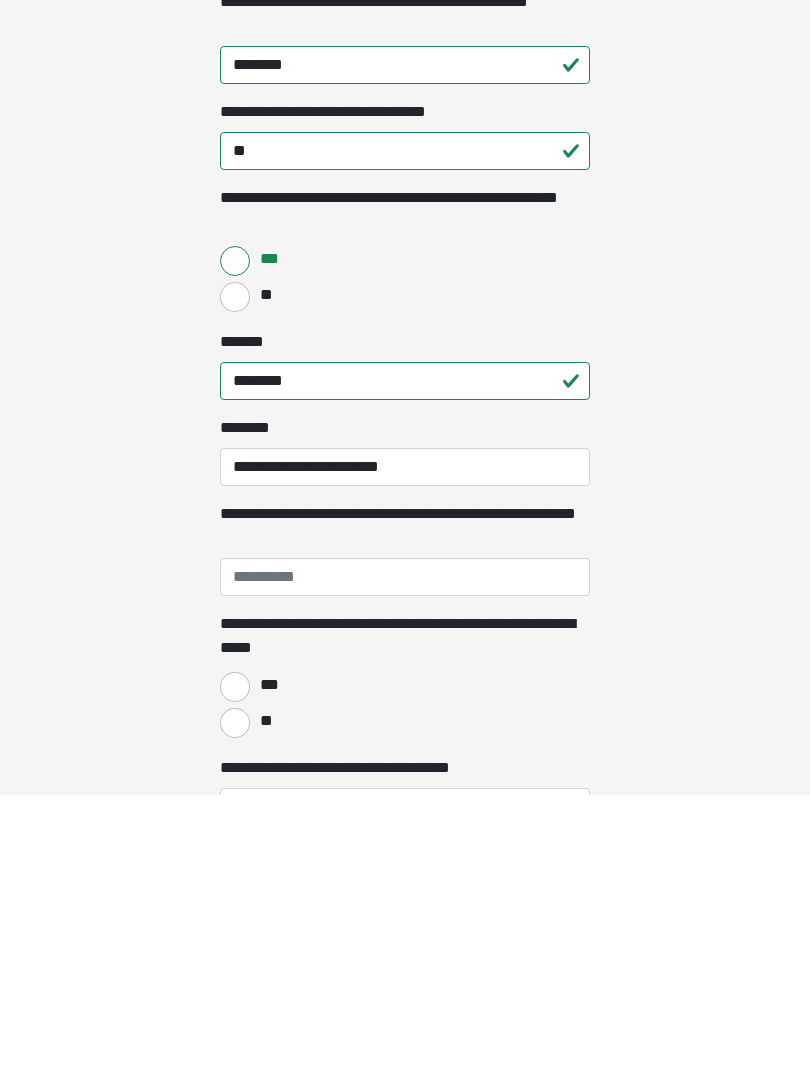 click on "**********" at bounding box center (405, 862) 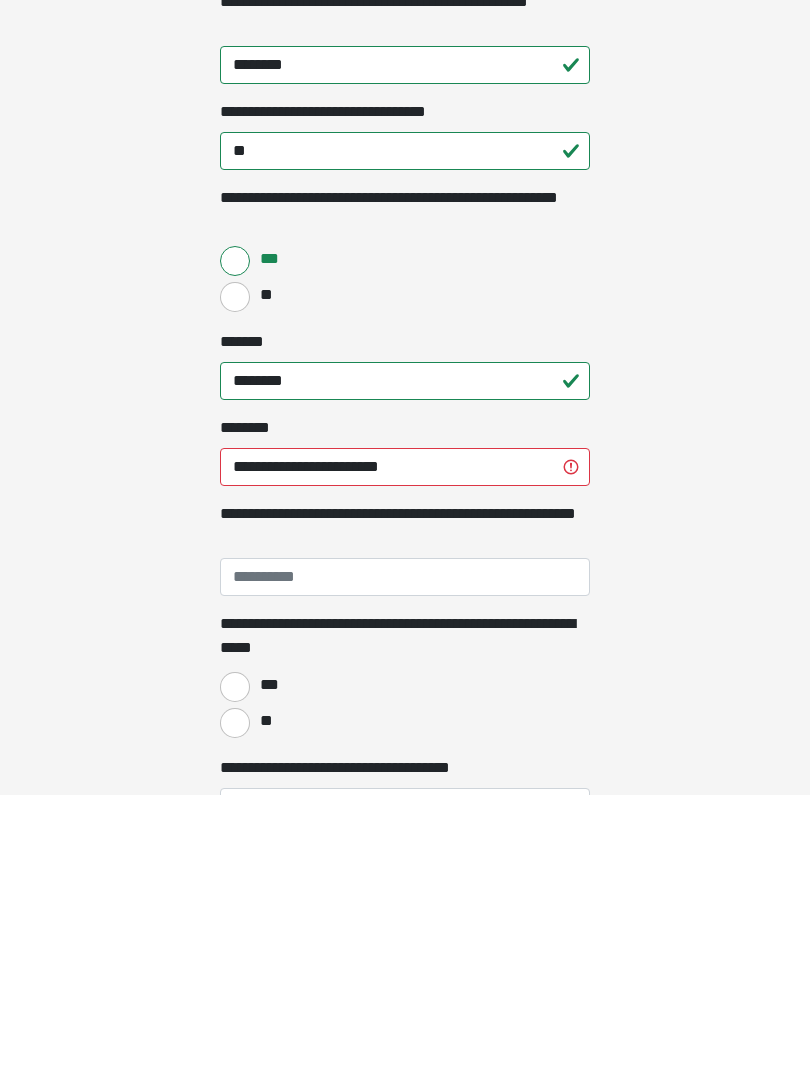 click on "**********" at bounding box center (405, 752) 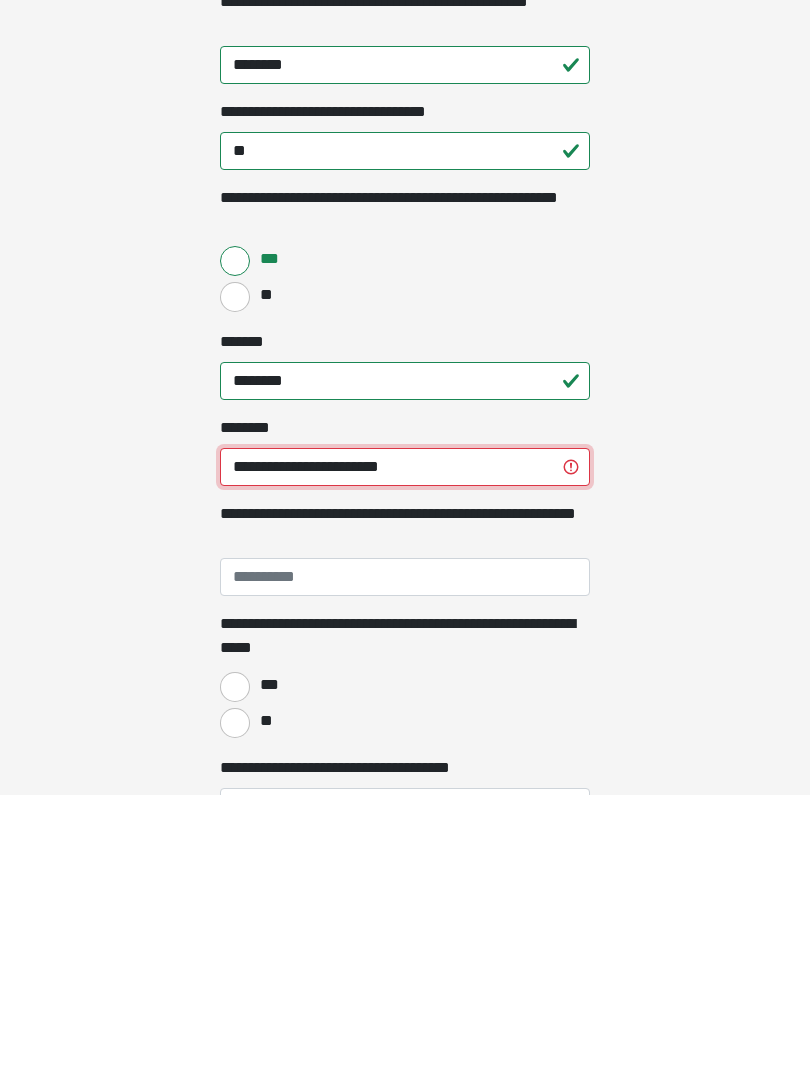 click on "**********" at bounding box center (405, 752) 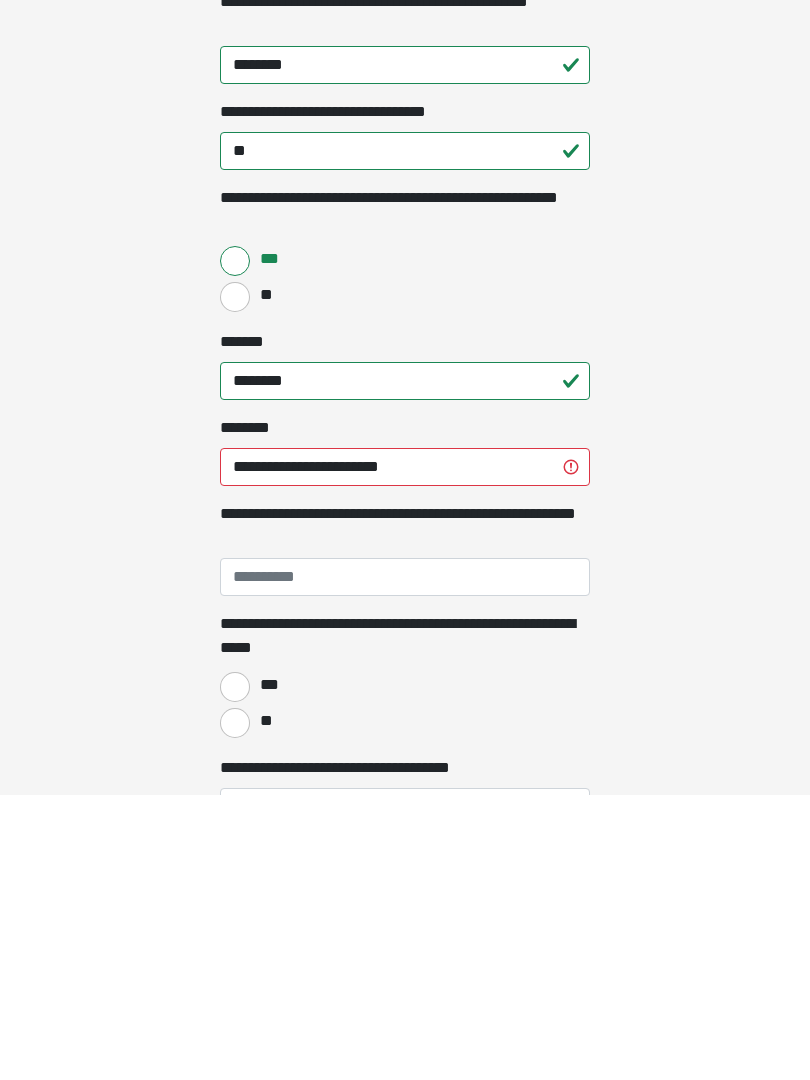 click on "**********" at bounding box center (405, 351) 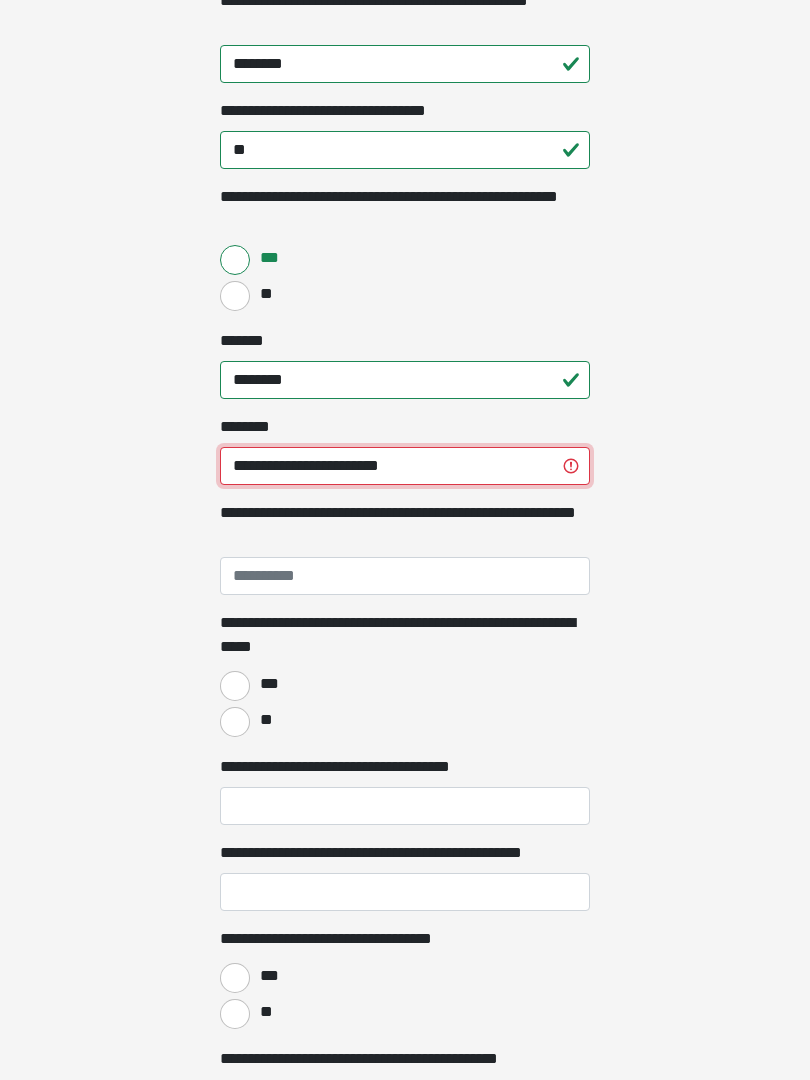 click on "**********" at bounding box center [405, 466] 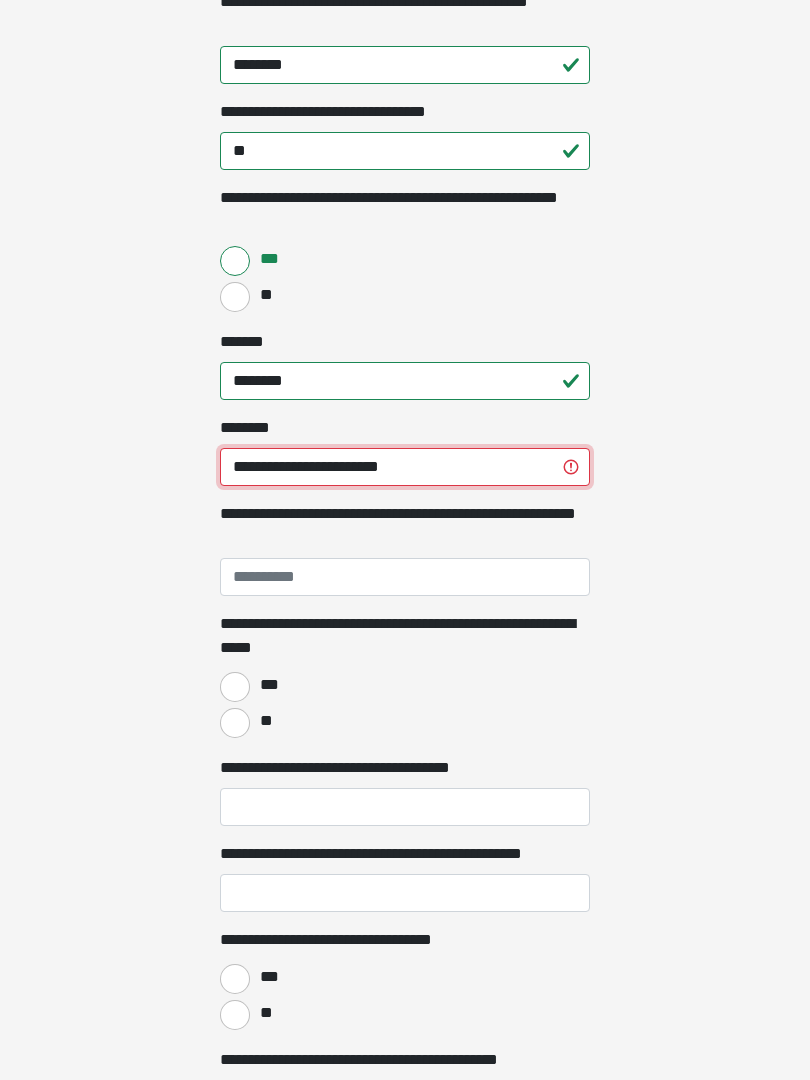 click on "**********" at bounding box center [405, 467] 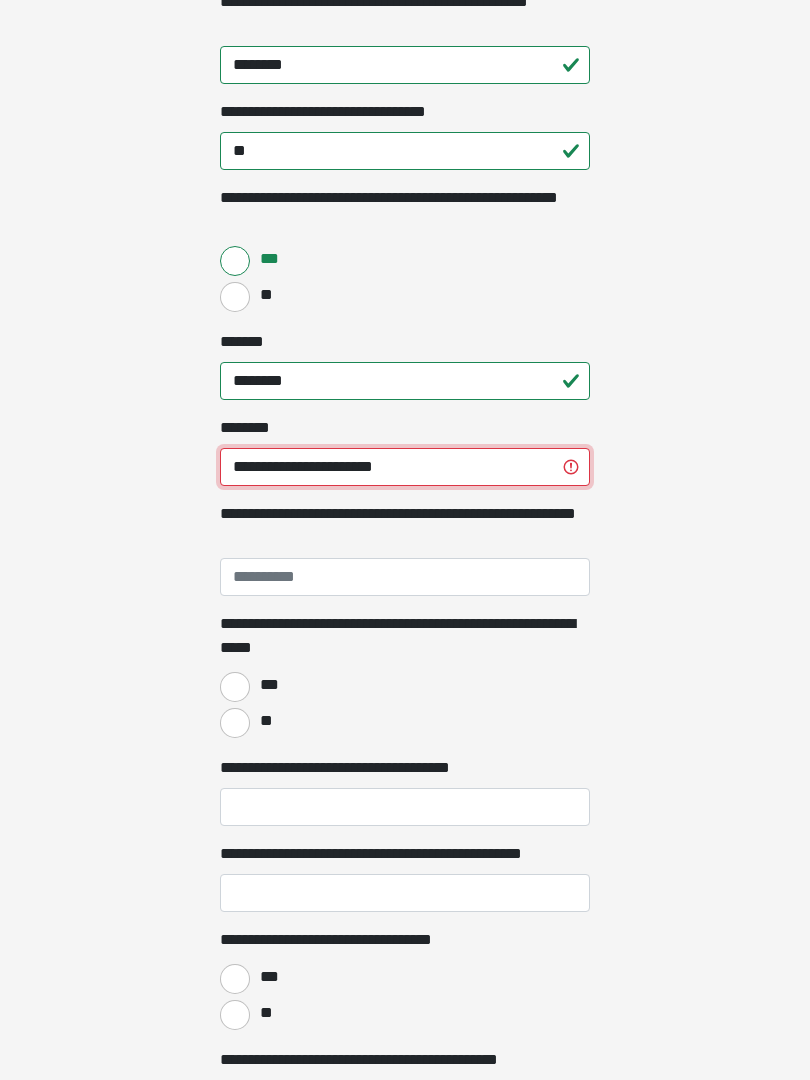 type on "**********" 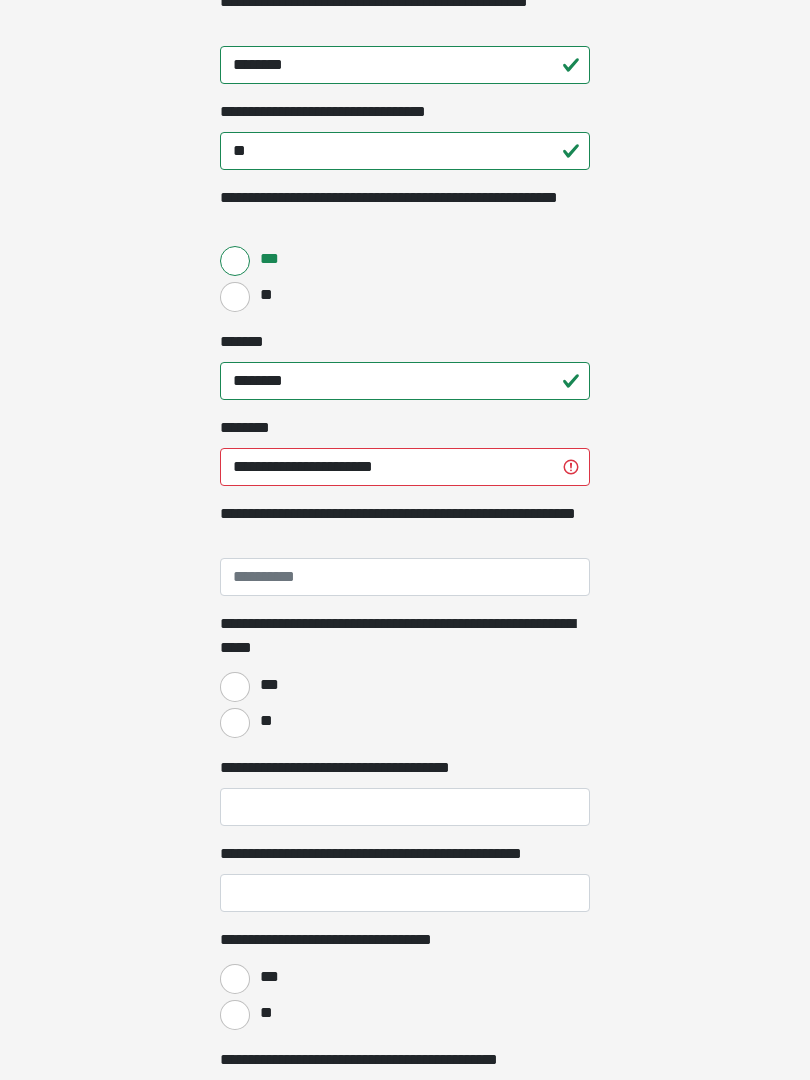 click on "**********" at bounding box center [405, 577] 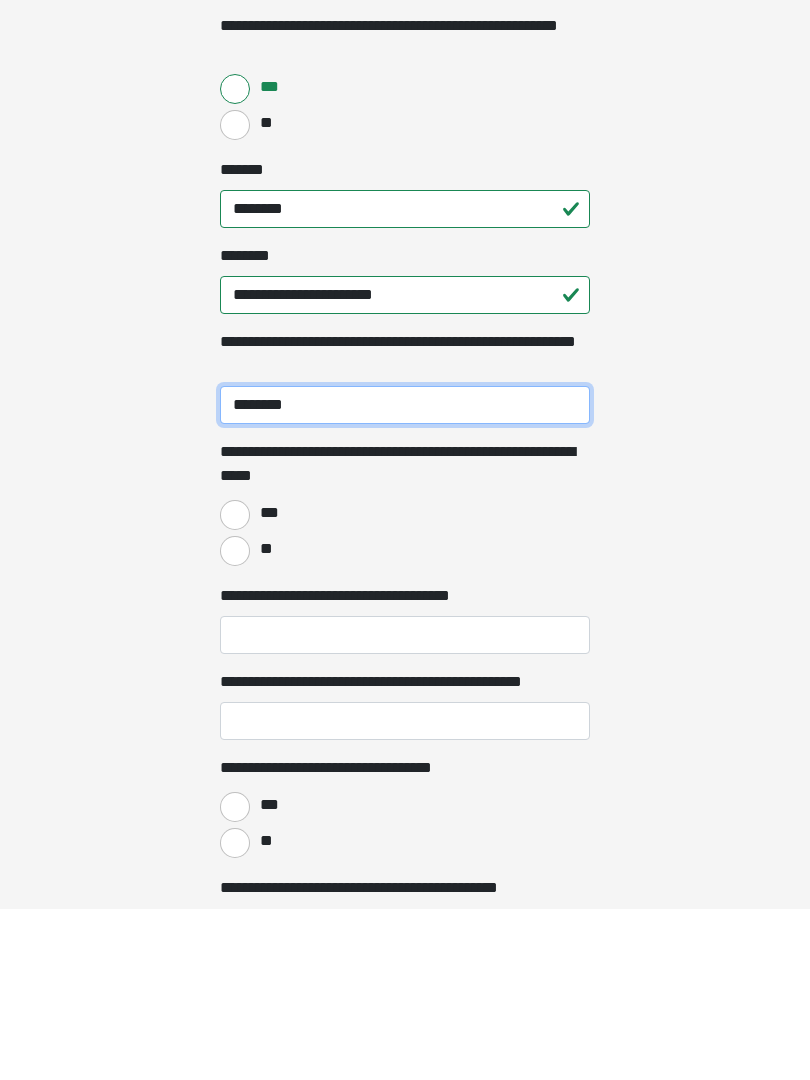 type on "********" 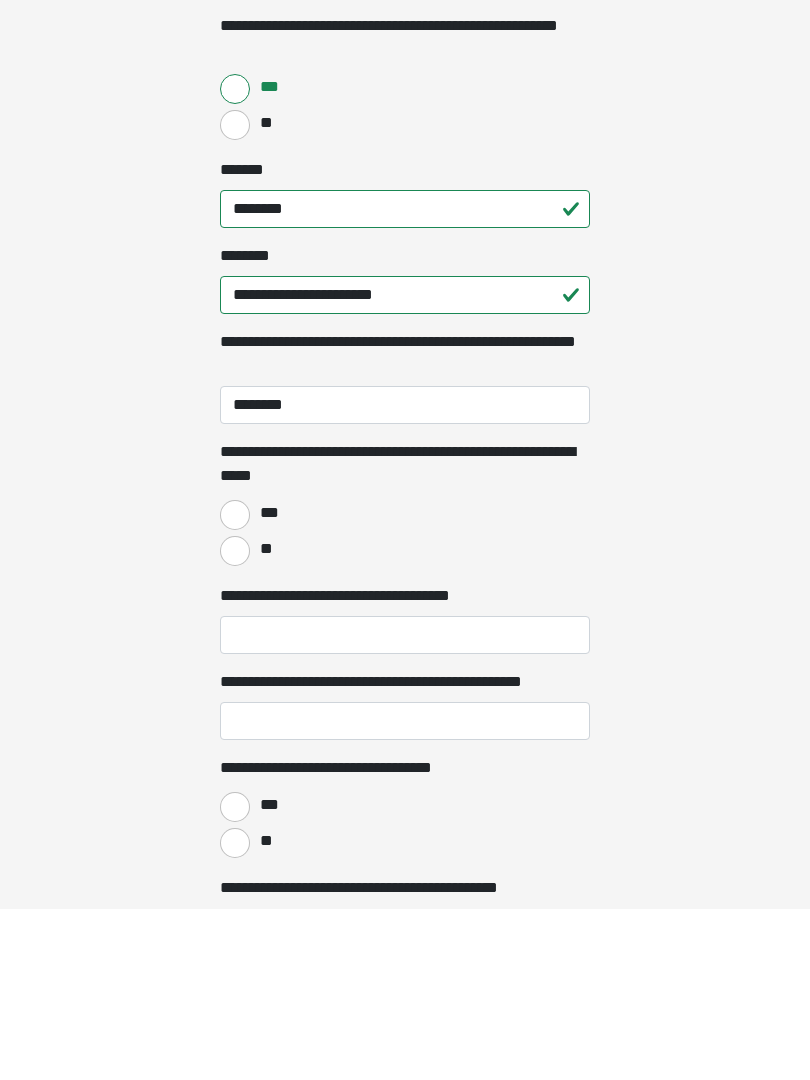 click on "**" at bounding box center (235, 723) 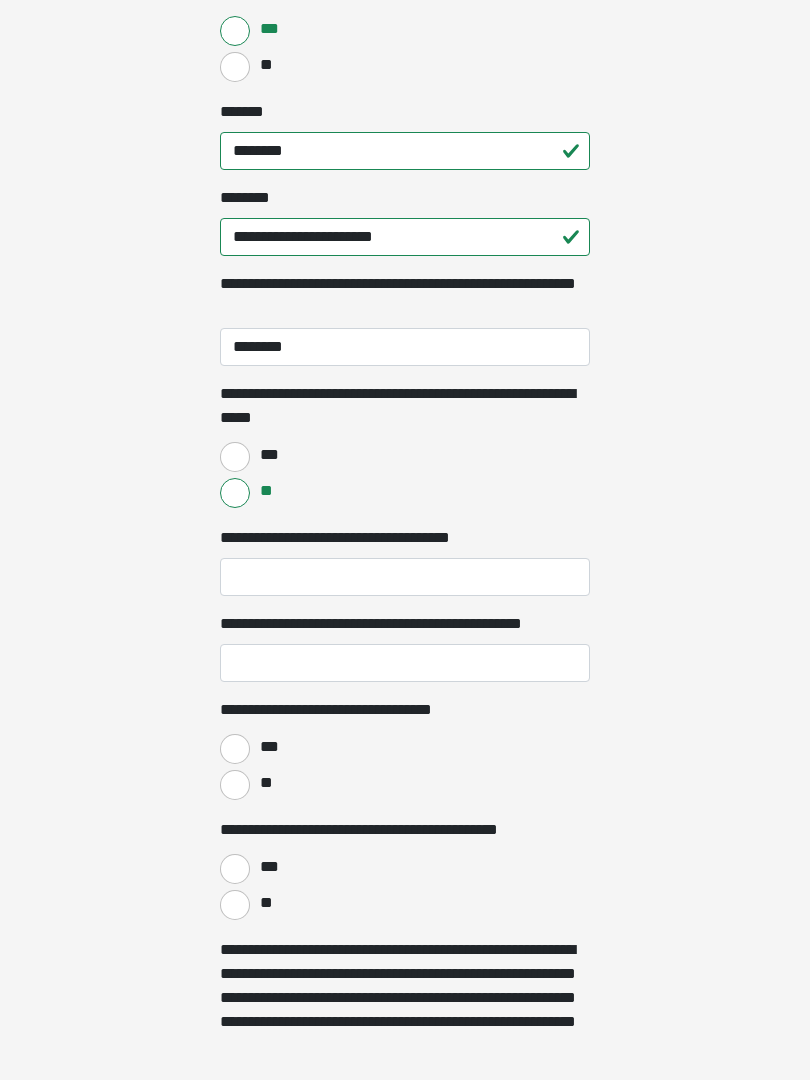 scroll, scrollTop: 716, scrollLeft: 0, axis: vertical 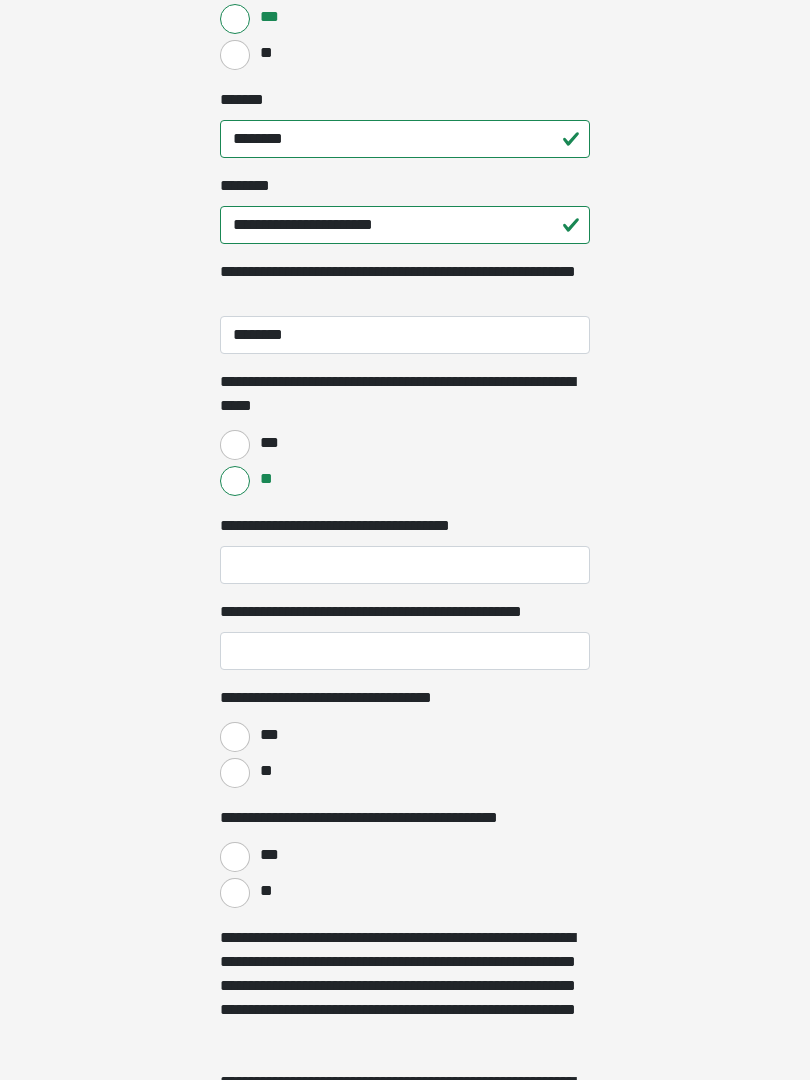 click on "**********" at bounding box center (405, 565) 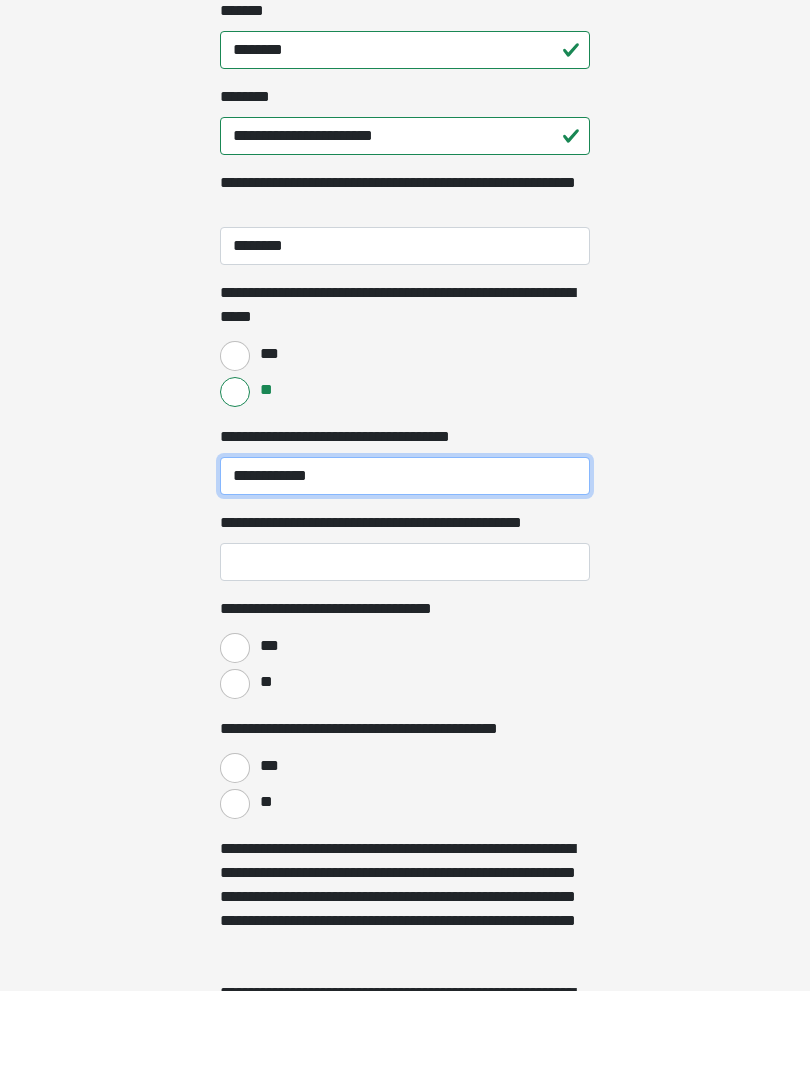 type on "**********" 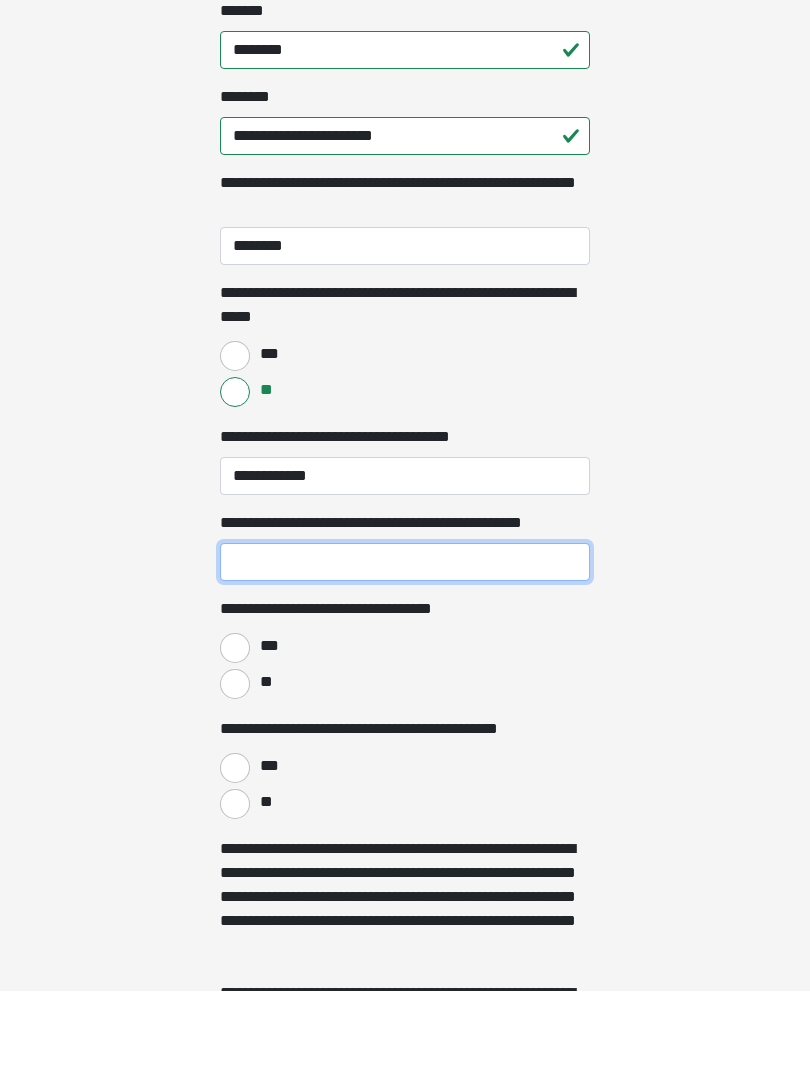 click on "**********" at bounding box center (405, 651) 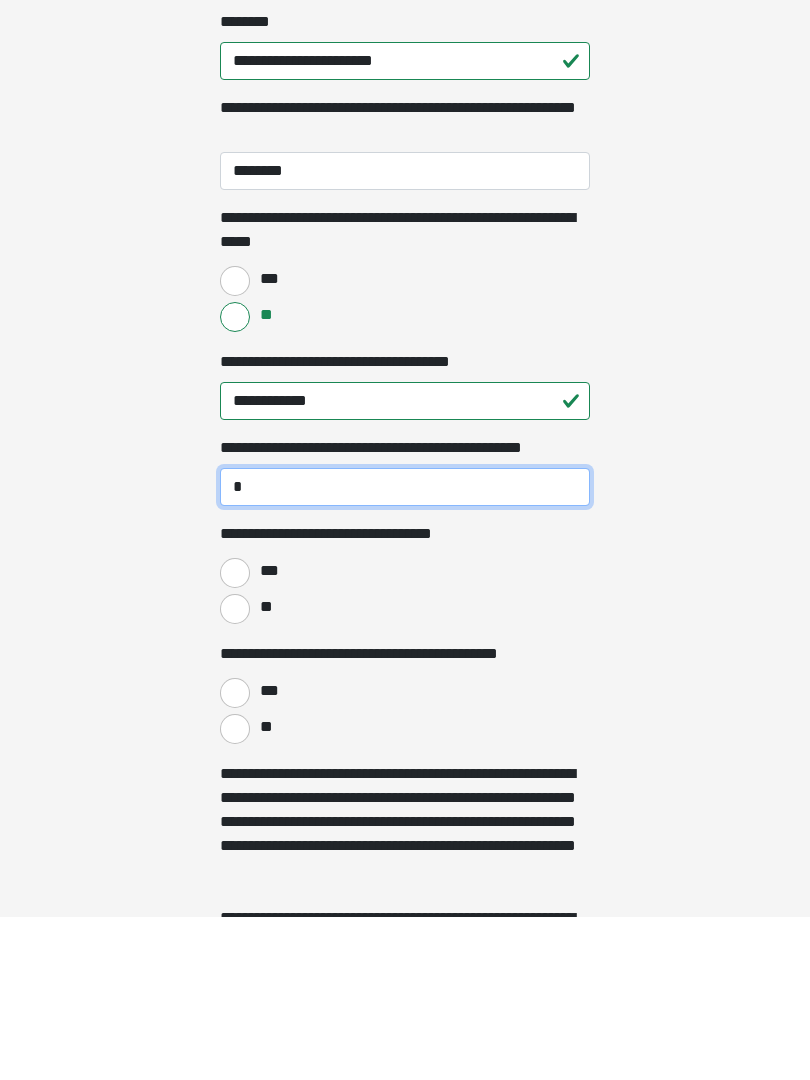 type on "*" 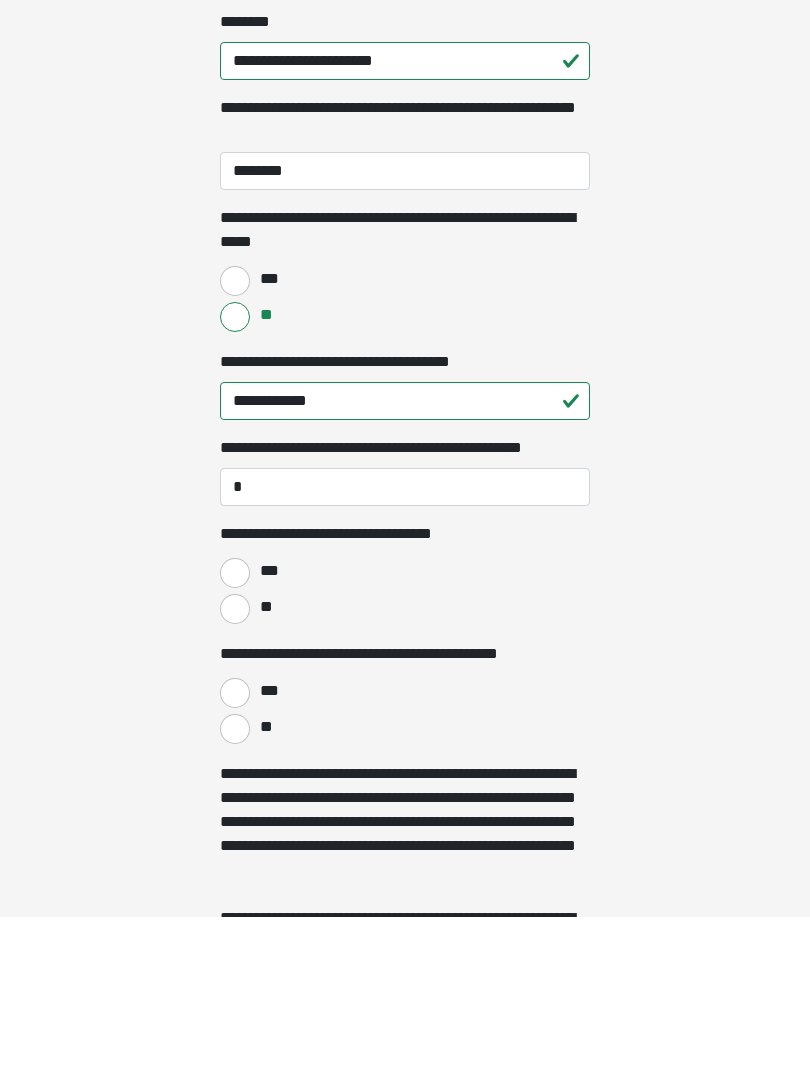 click on "**" at bounding box center [235, 773] 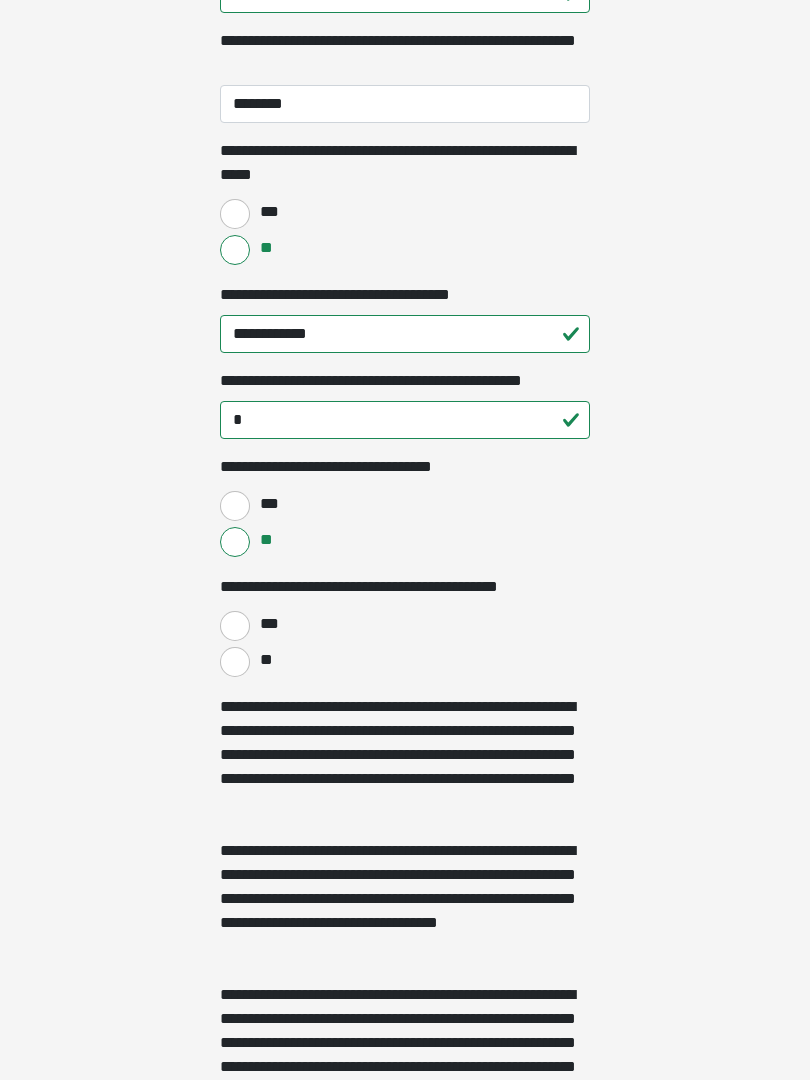 scroll, scrollTop: 947, scrollLeft: 0, axis: vertical 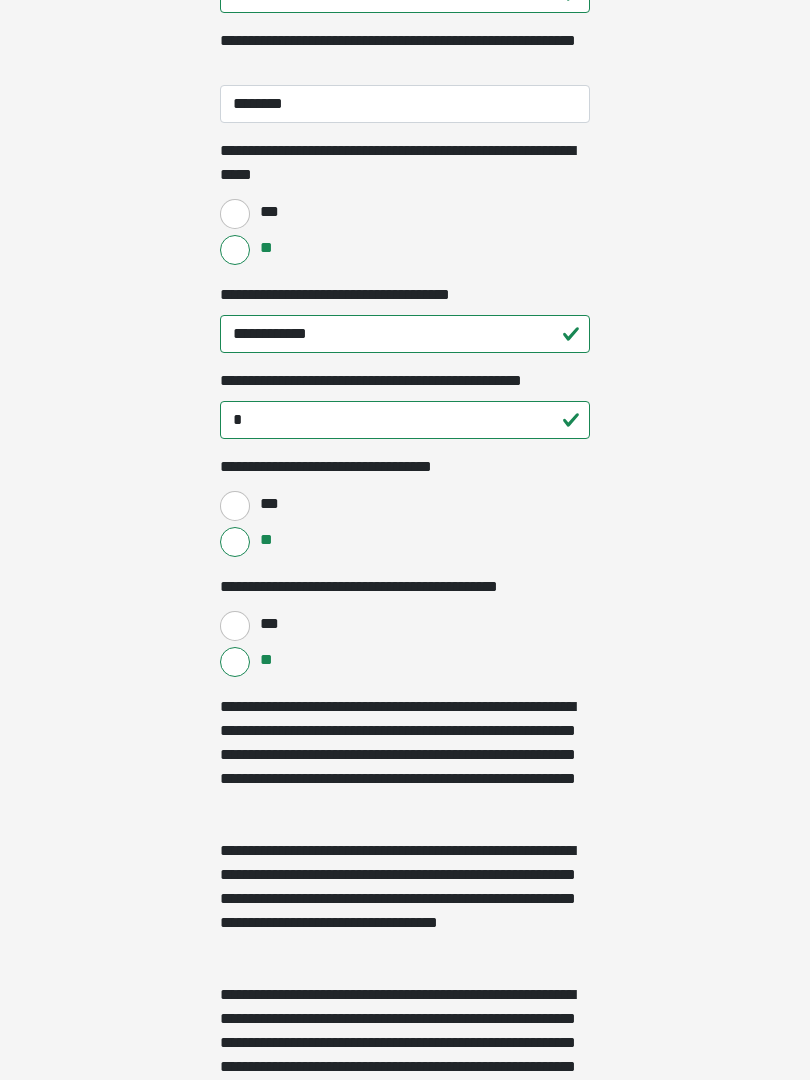 click on "***" at bounding box center (235, 626) 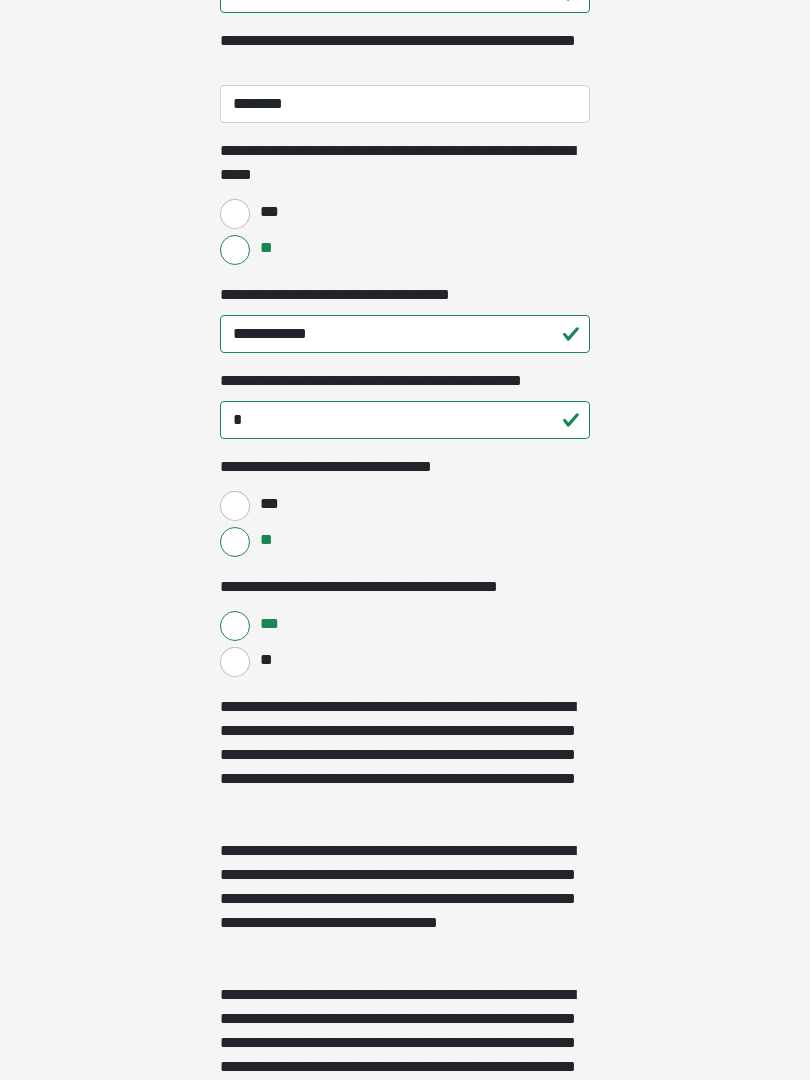 click on "**" at bounding box center (265, 660) 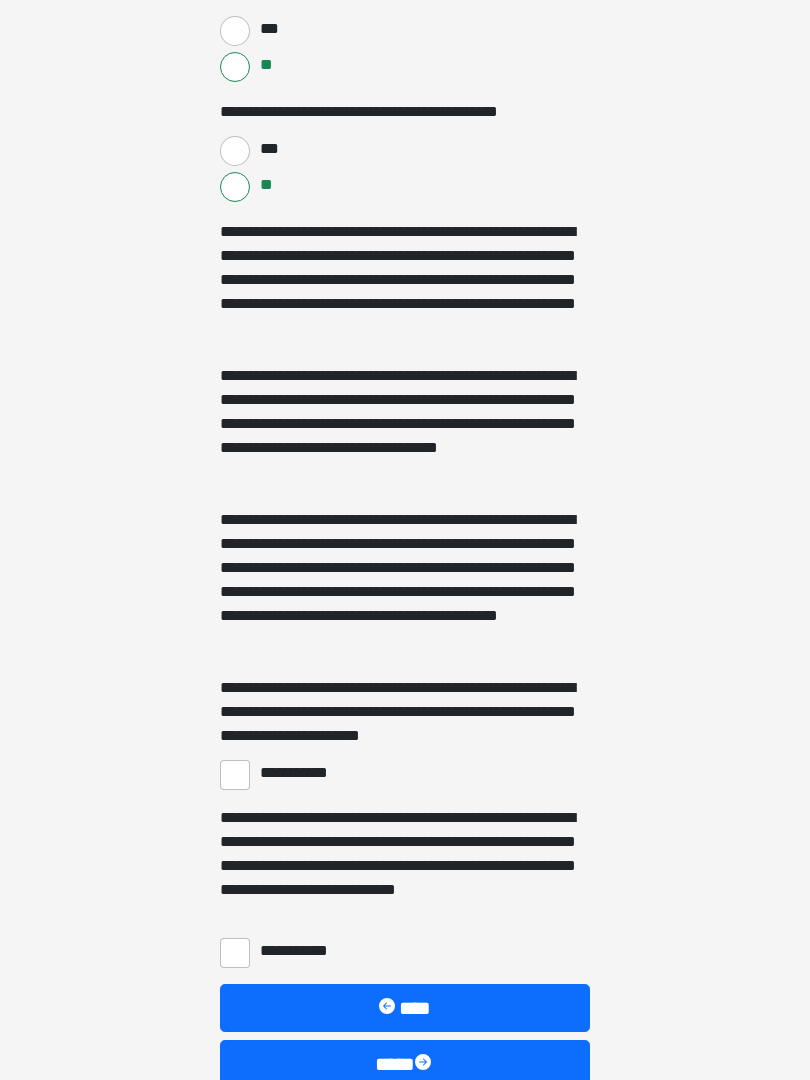 scroll, scrollTop: 1422, scrollLeft: 0, axis: vertical 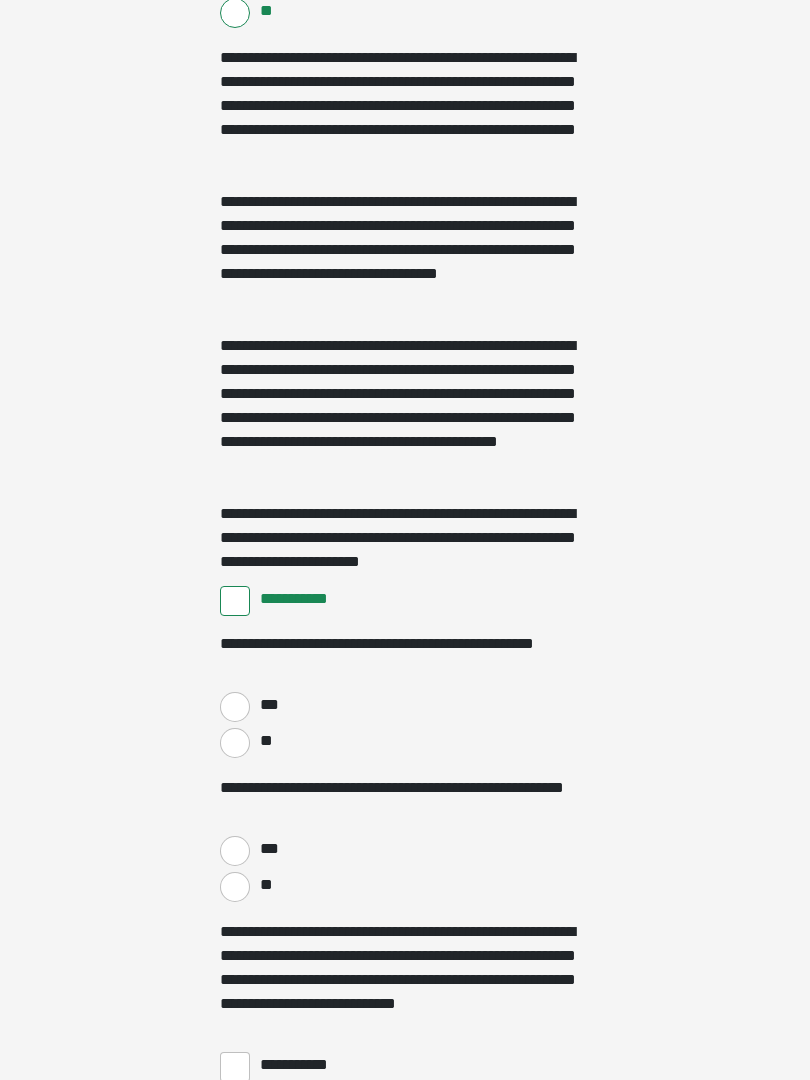 click on "***" at bounding box center [235, 708] 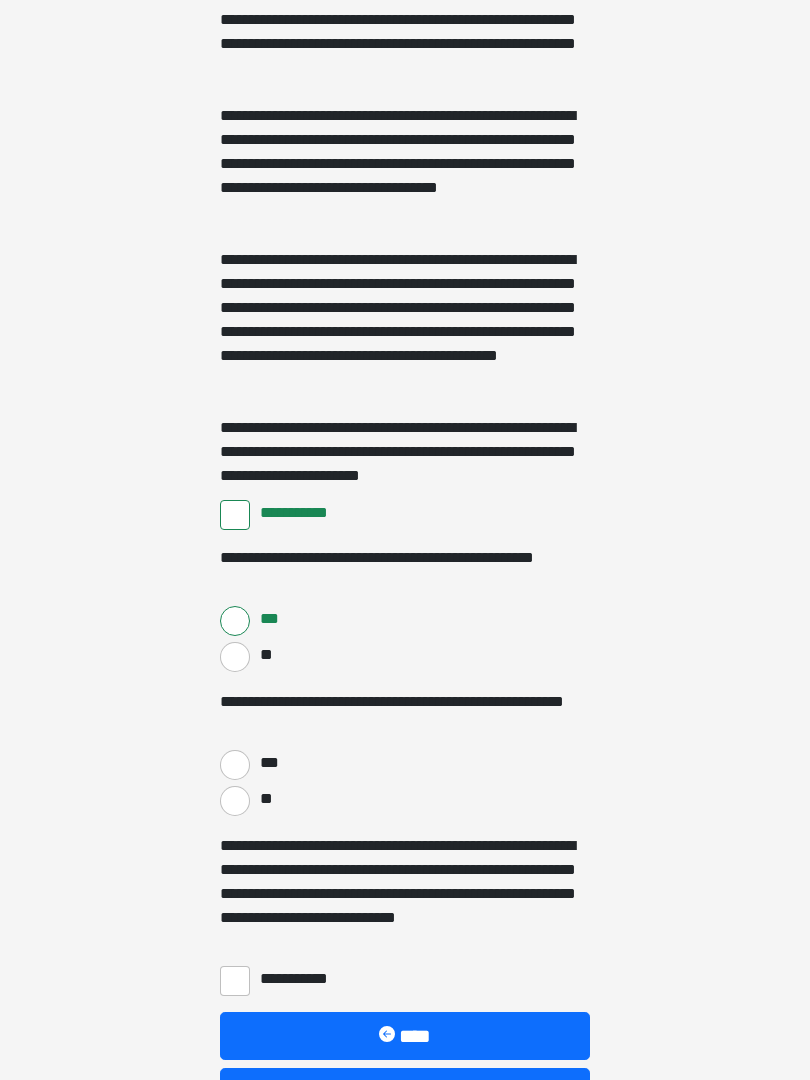 scroll, scrollTop: 1682, scrollLeft: 0, axis: vertical 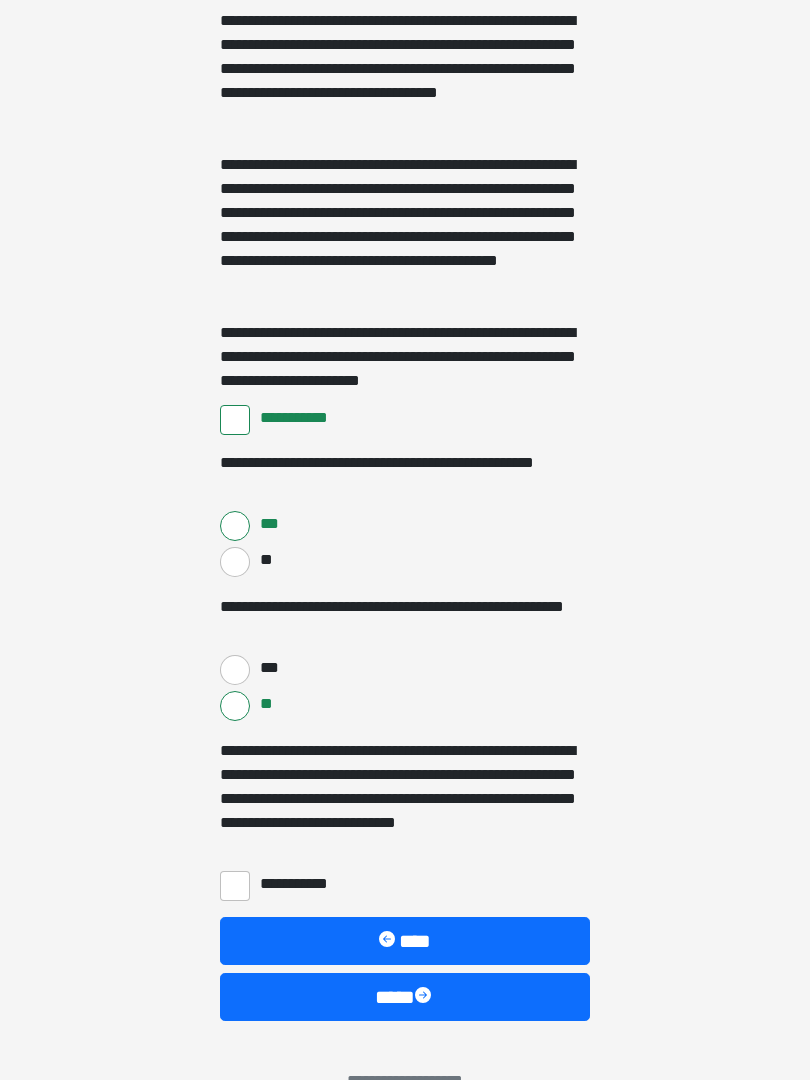 click on "**********" at bounding box center (235, 886) 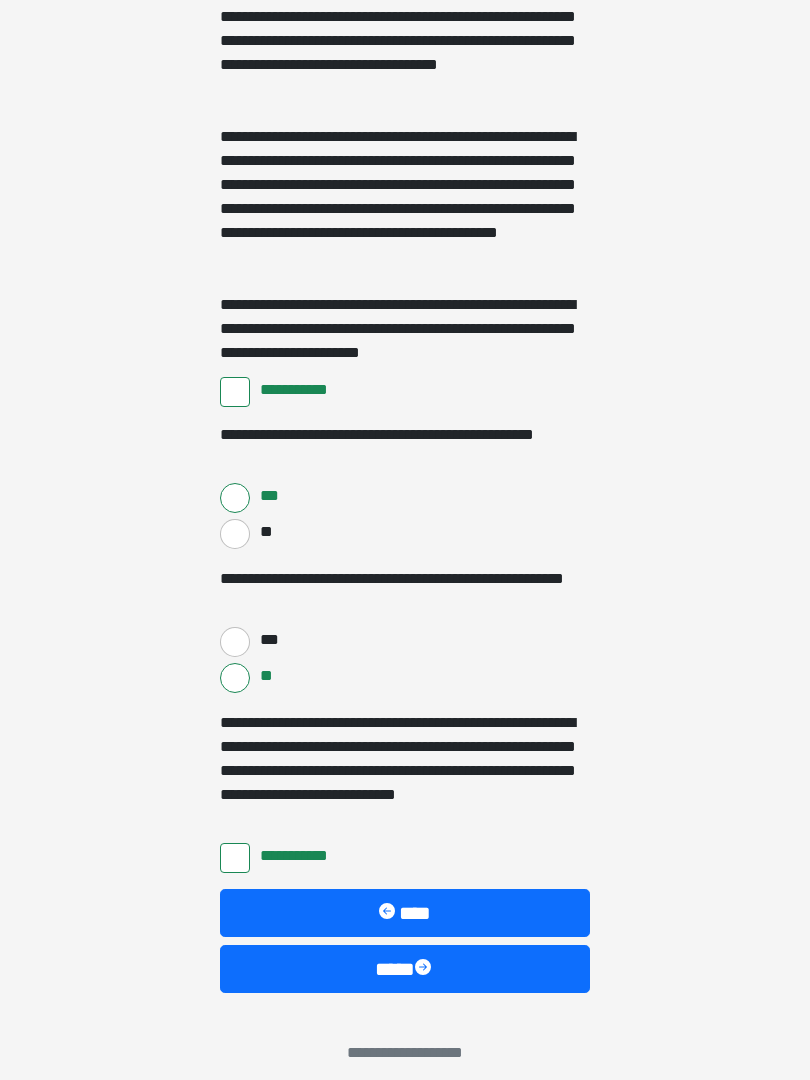 scroll, scrollTop: 1821, scrollLeft: 0, axis: vertical 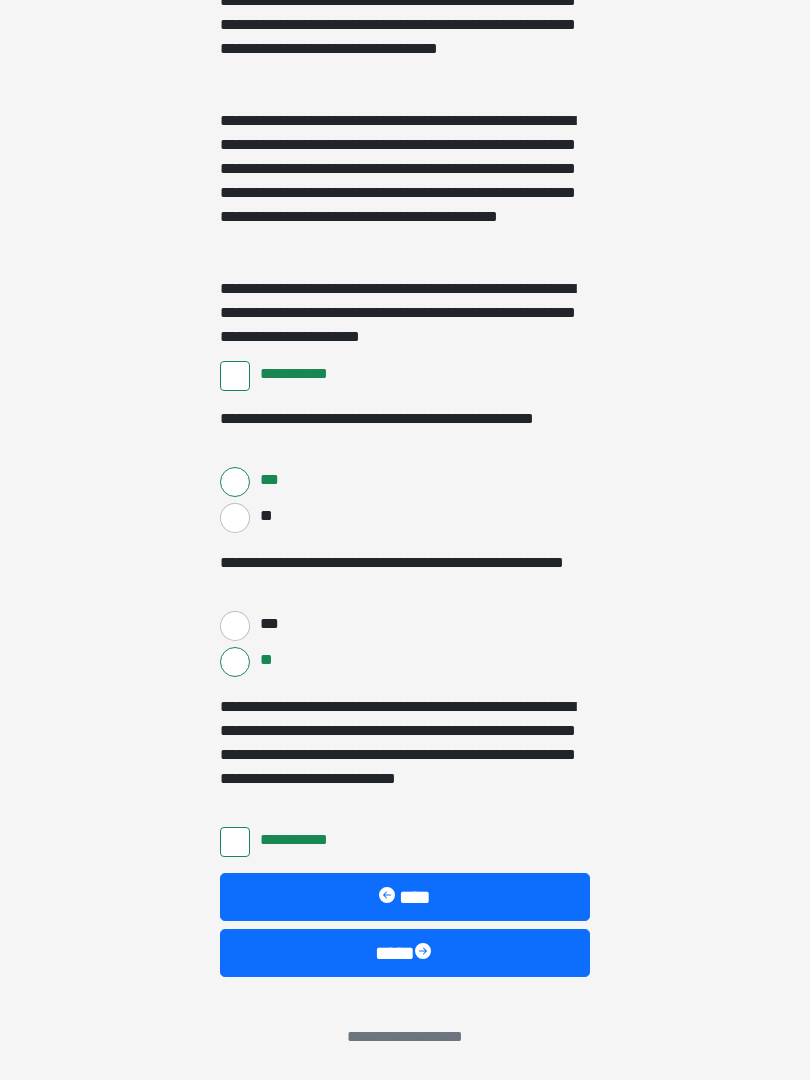click on "****" at bounding box center (405, 953) 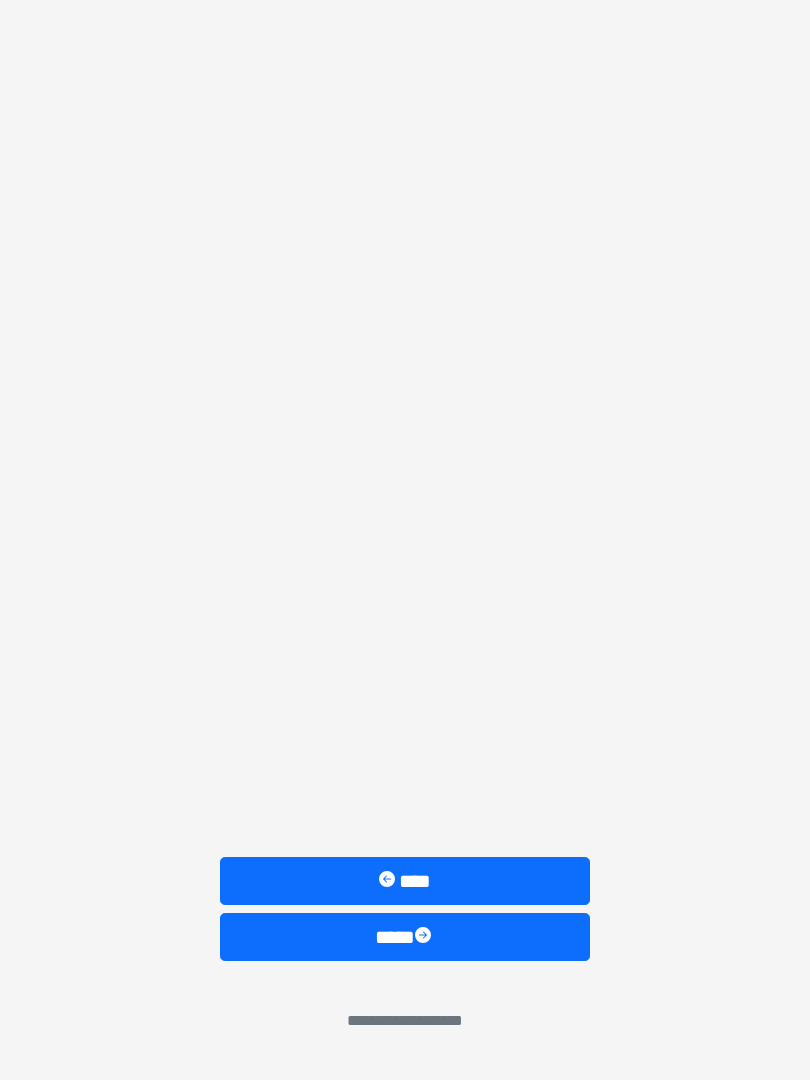 scroll, scrollTop: 0, scrollLeft: 0, axis: both 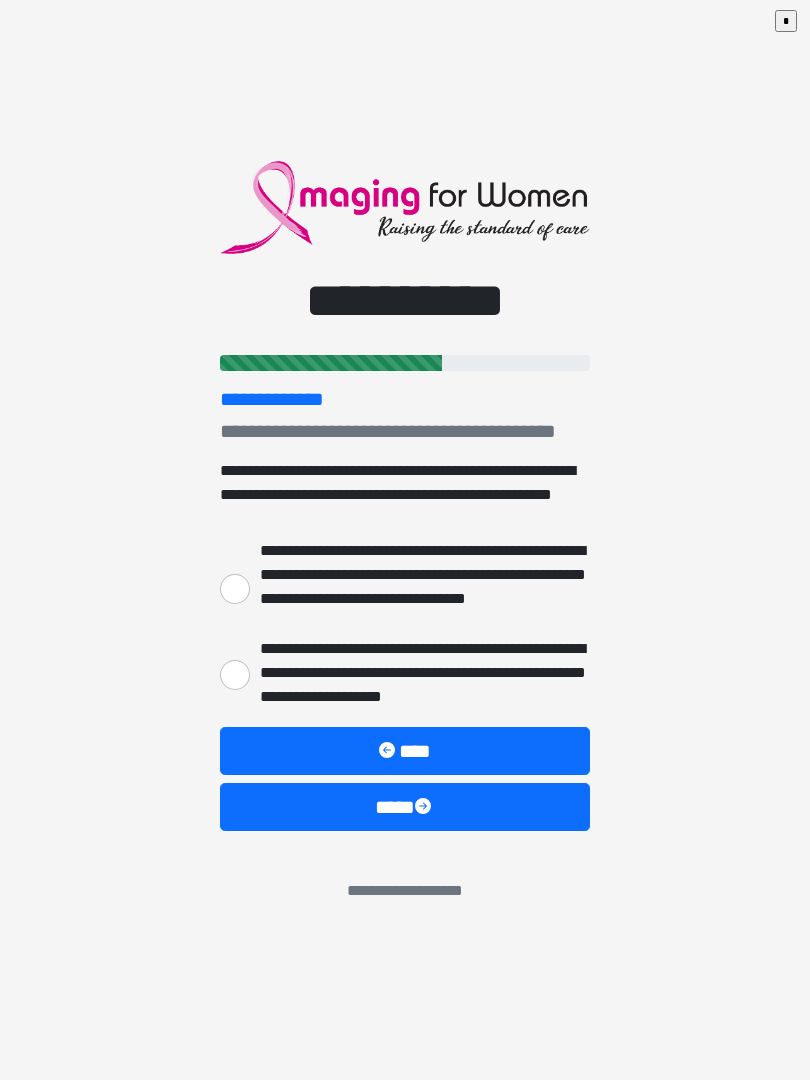 click on "**********" at bounding box center (235, 675) 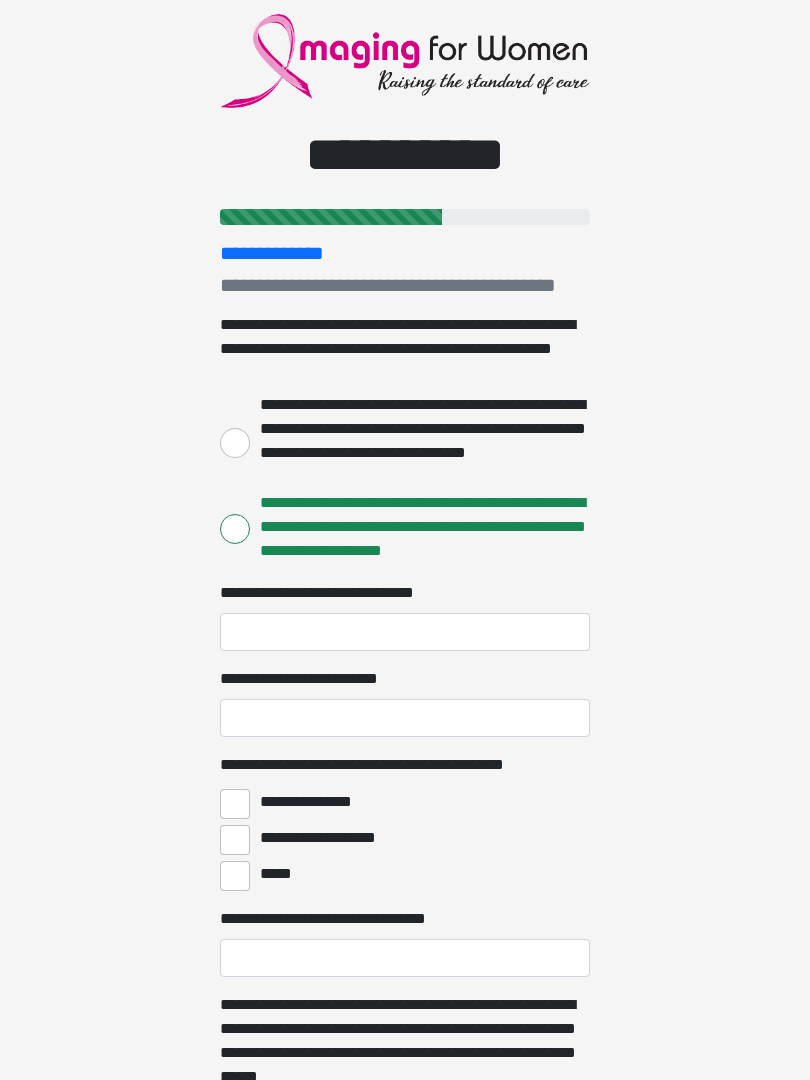 scroll, scrollTop: 48, scrollLeft: 0, axis: vertical 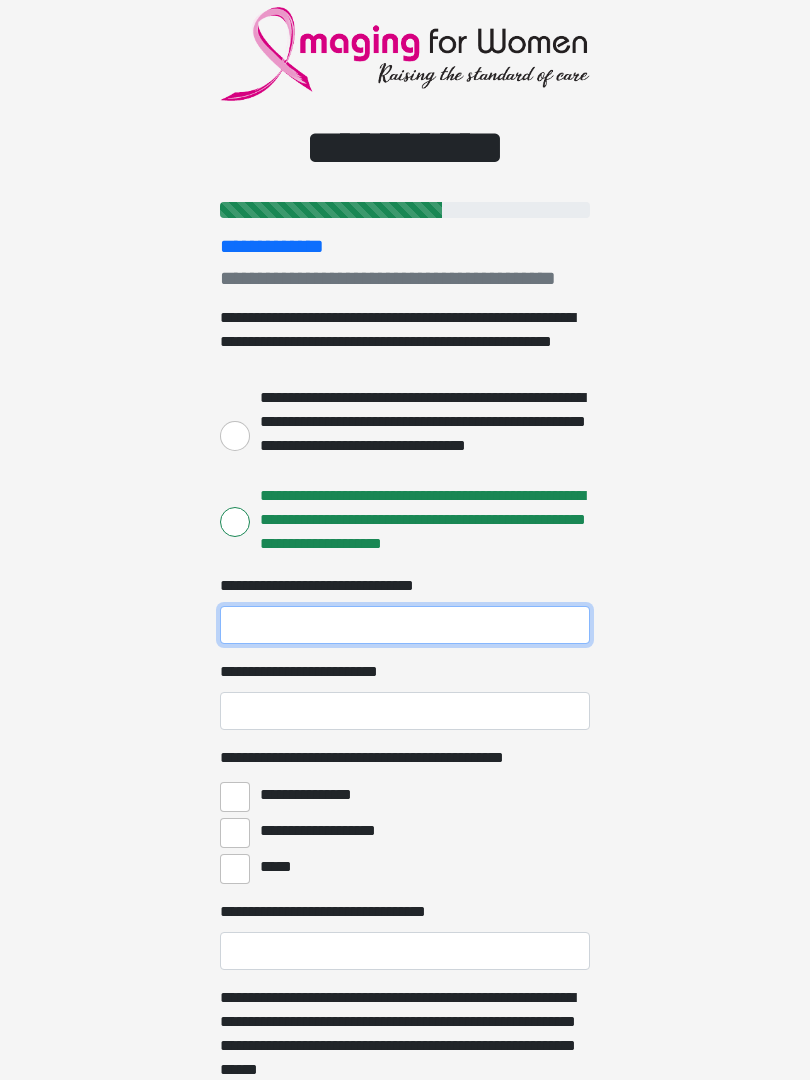 click on "**********" at bounding box center [405, 625] 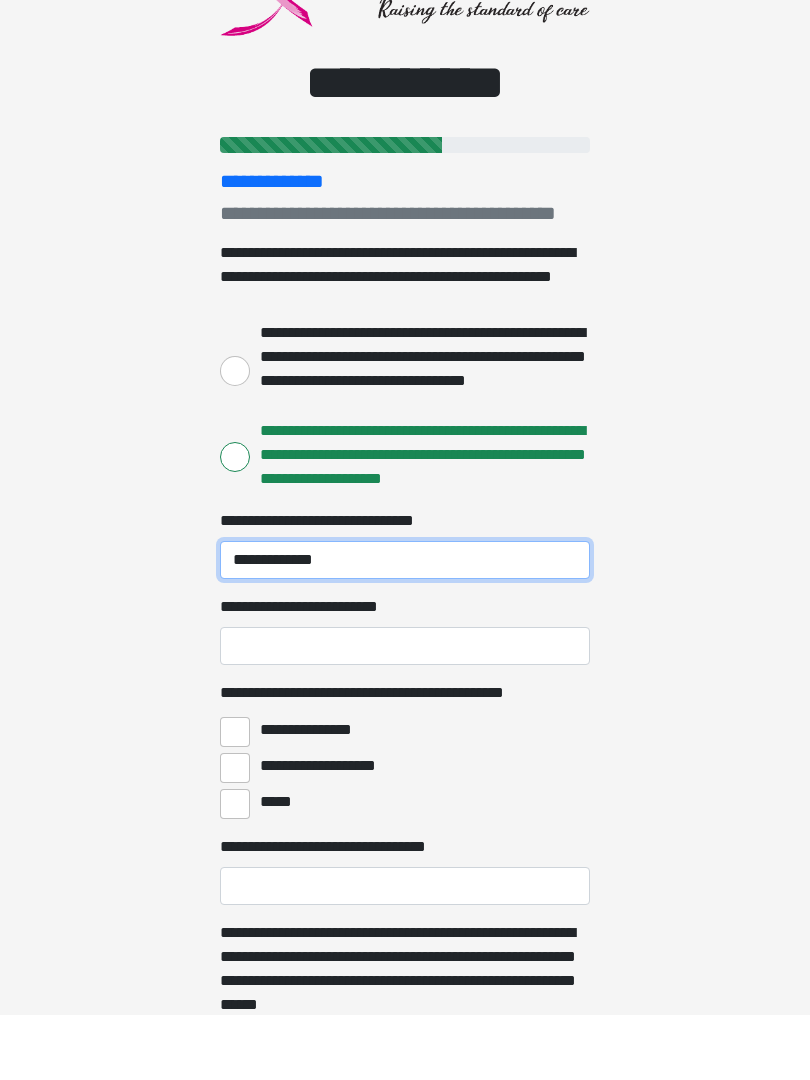 type on "**********" 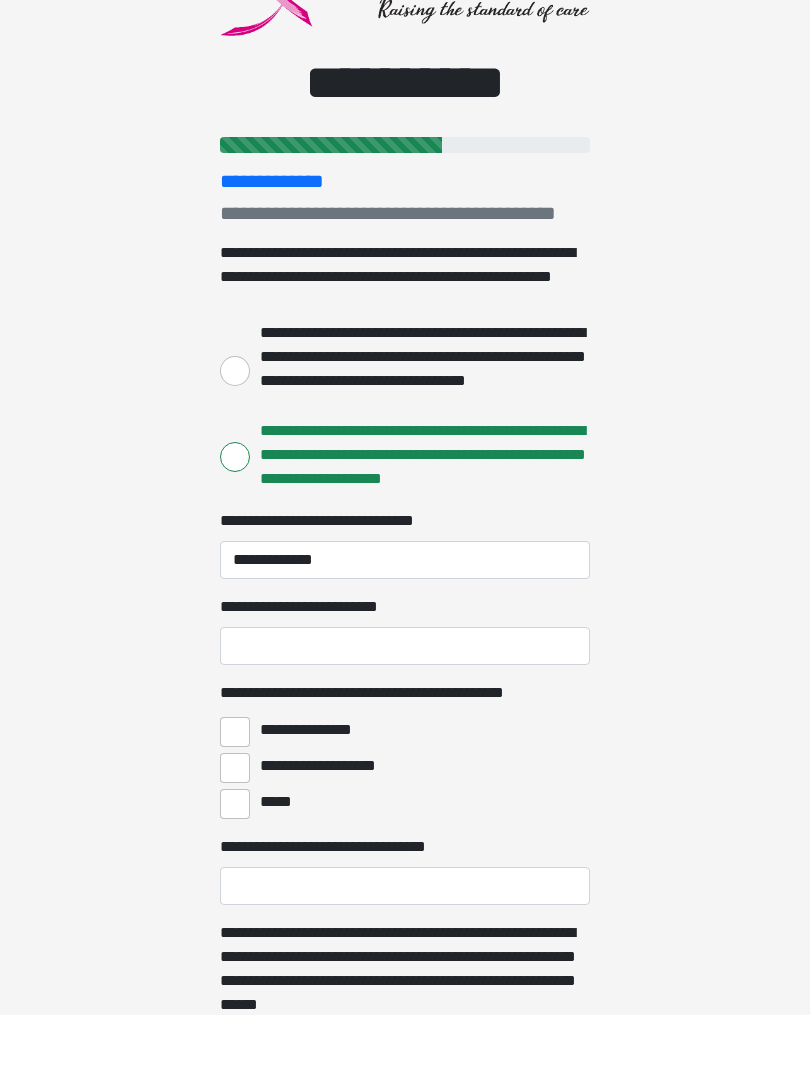click on "**********" at bounding box center (405, 711) 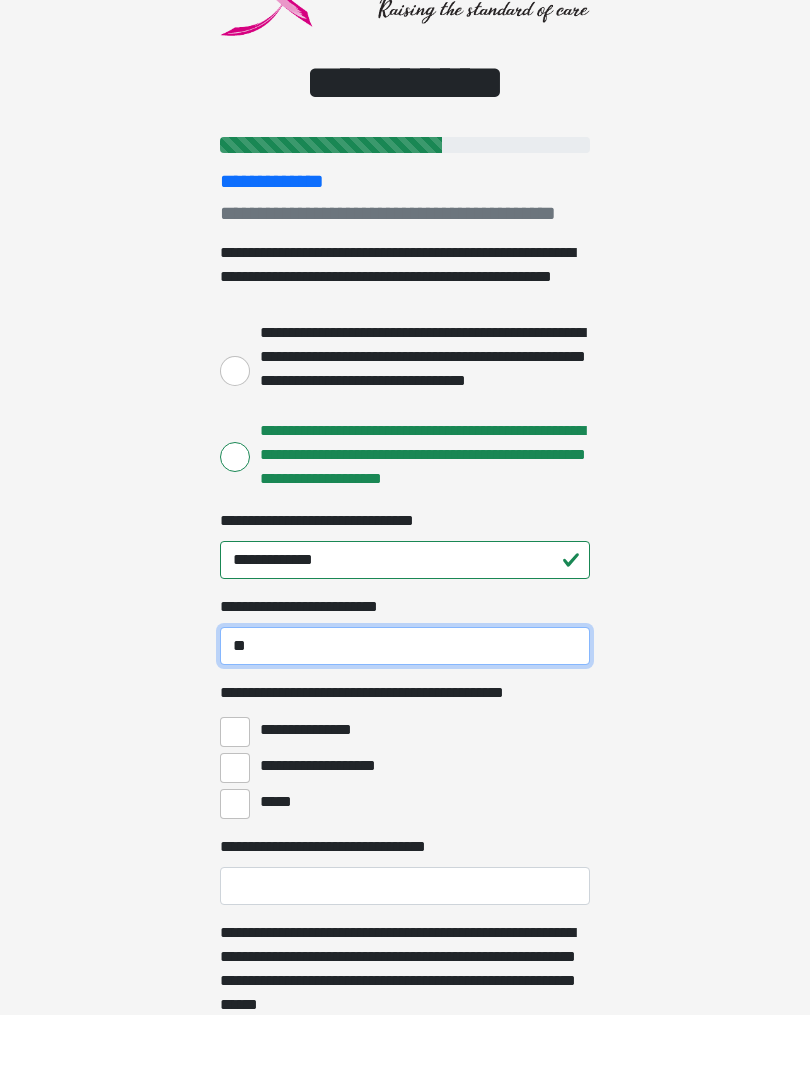 type on "*" 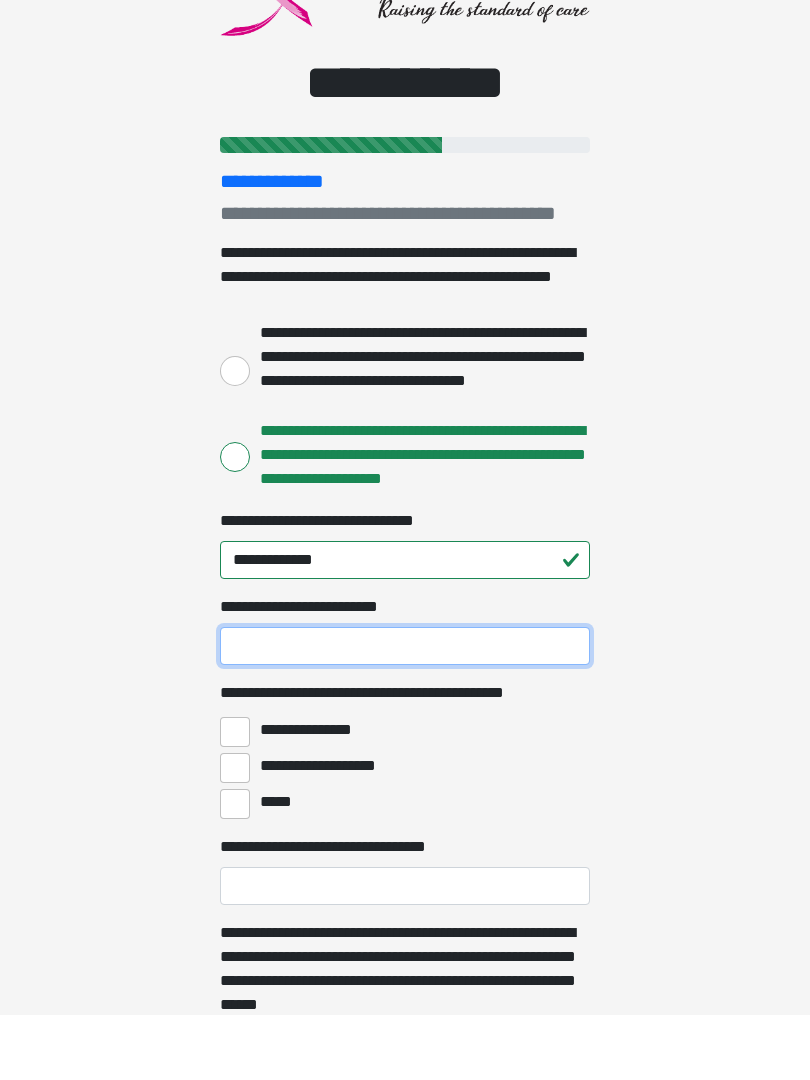 type on "*" 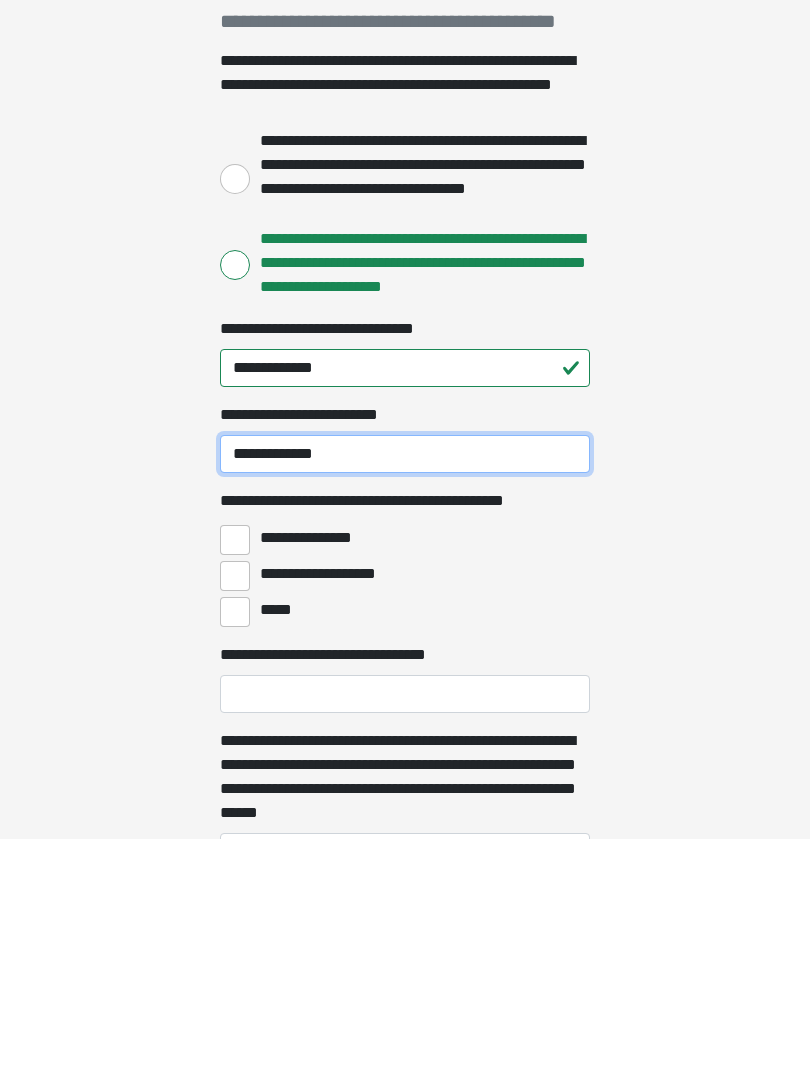 scroll, scrollTop: 65, scrollLeft: 0, axis: vertical 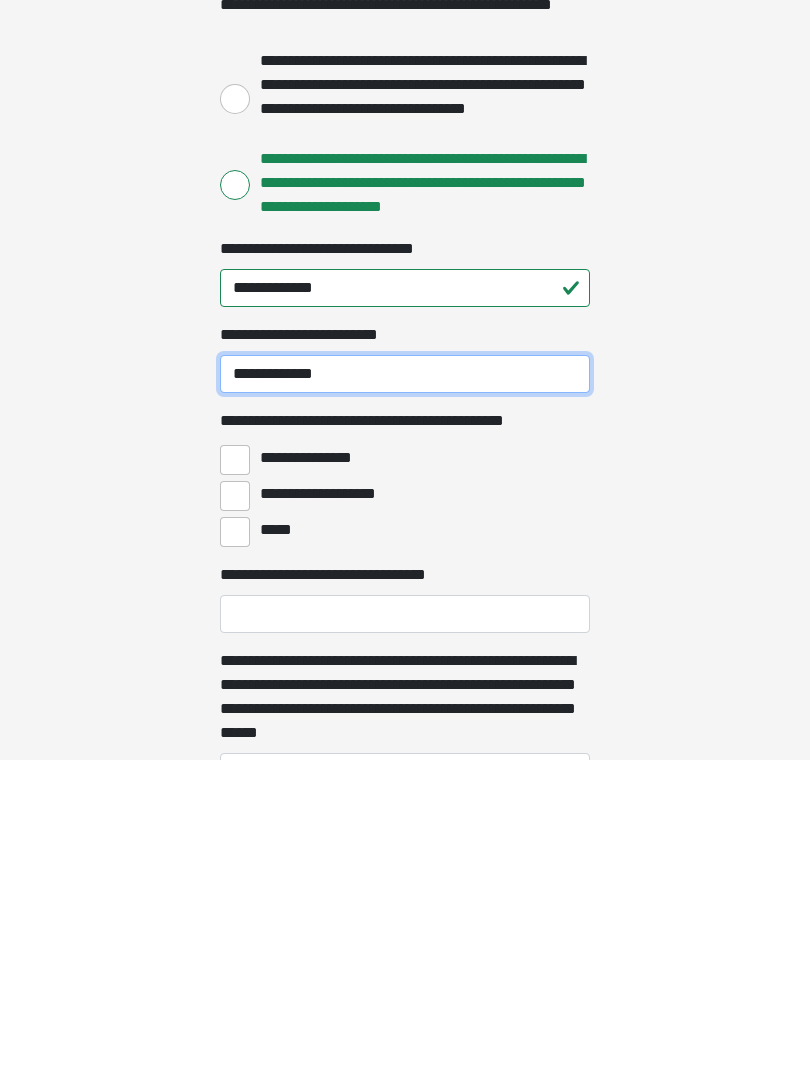 type on "**********" 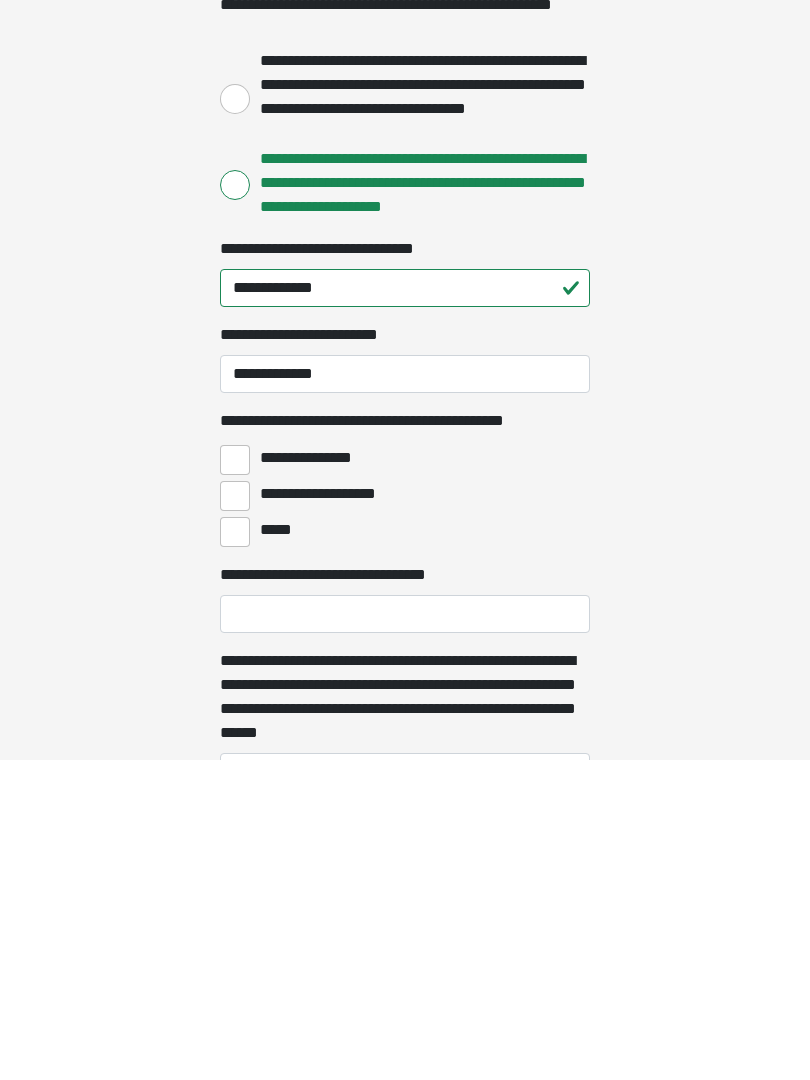 click on "*****" at bounding box center [235, 852] 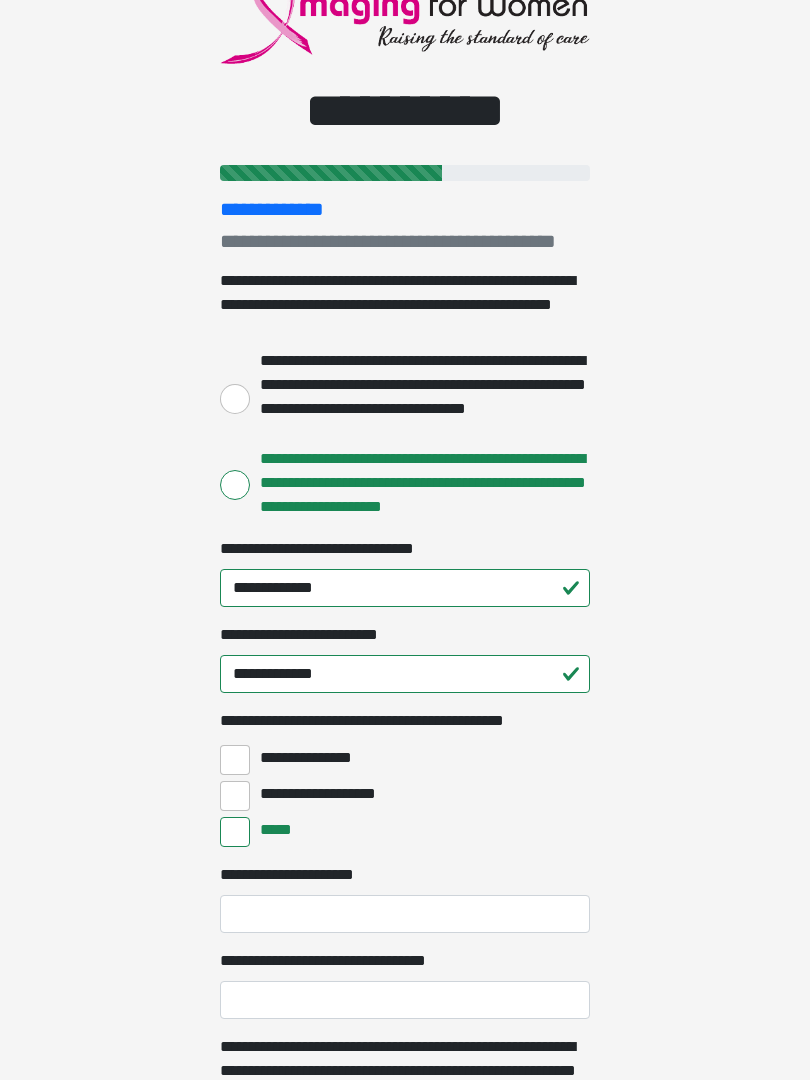 scroll, scrollTop: 84, scrollLeft: 0, axis: vertical 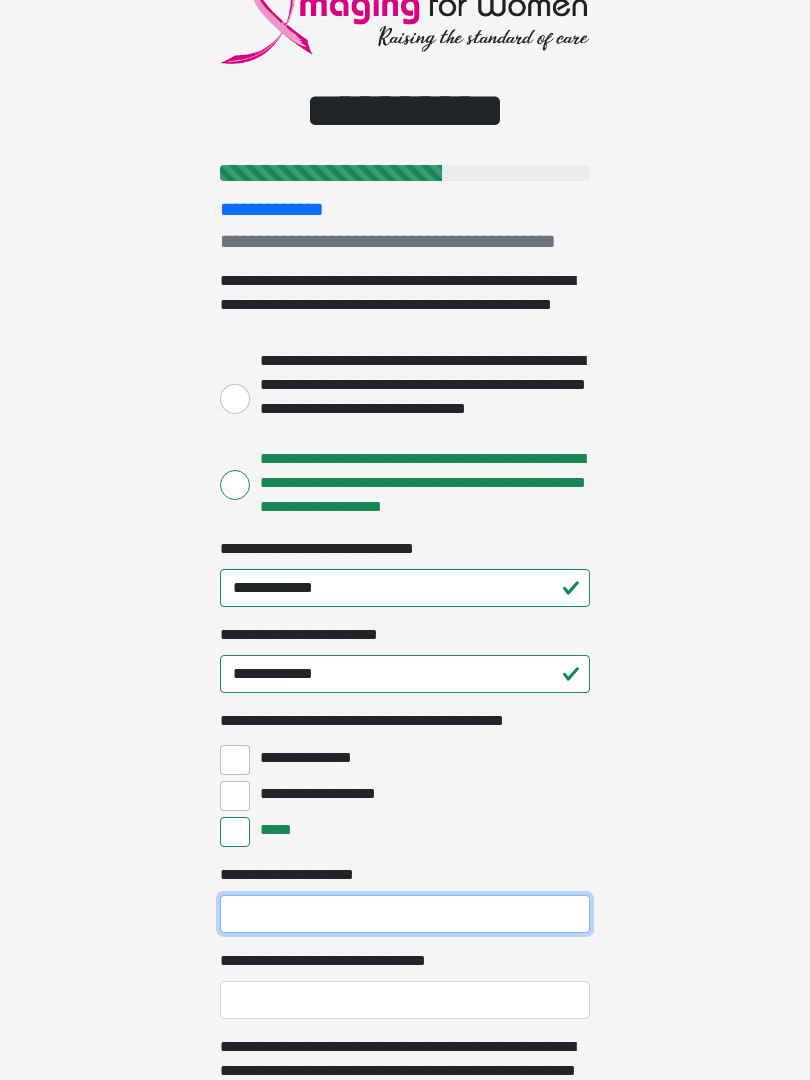 click on "**********" at bounding box center [405, 915] 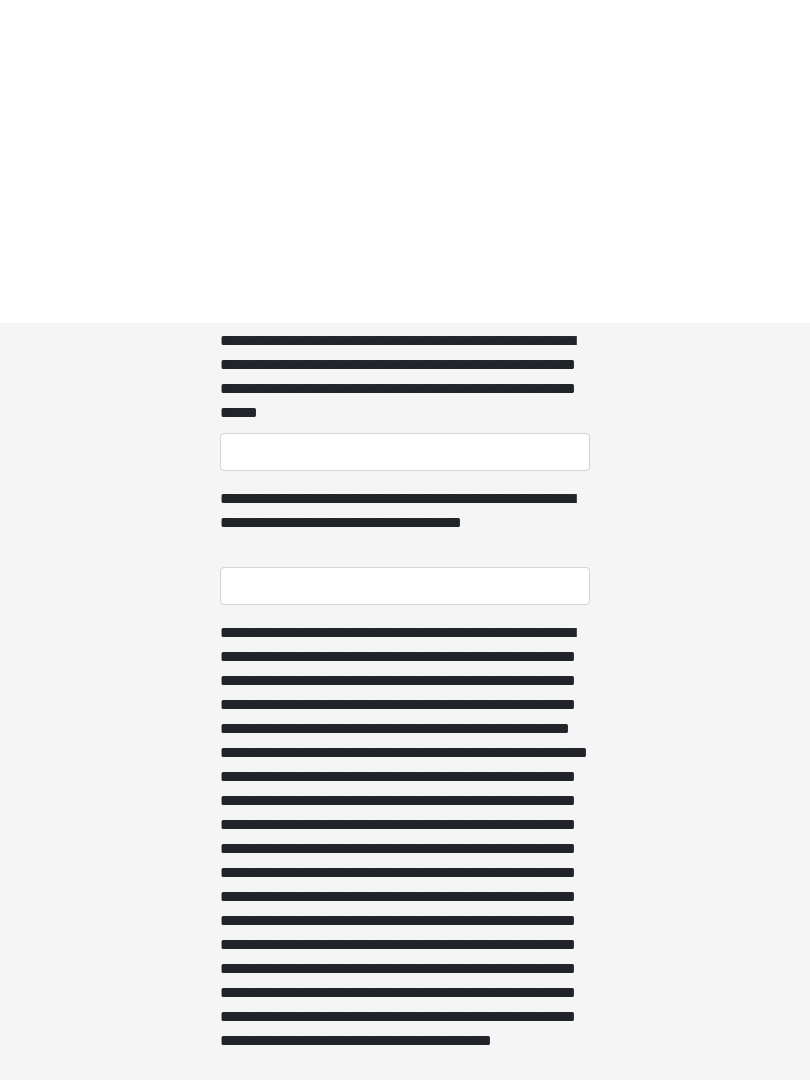 scroll, scrollTop: 1146, scrollLeft: 0, axis: vertical 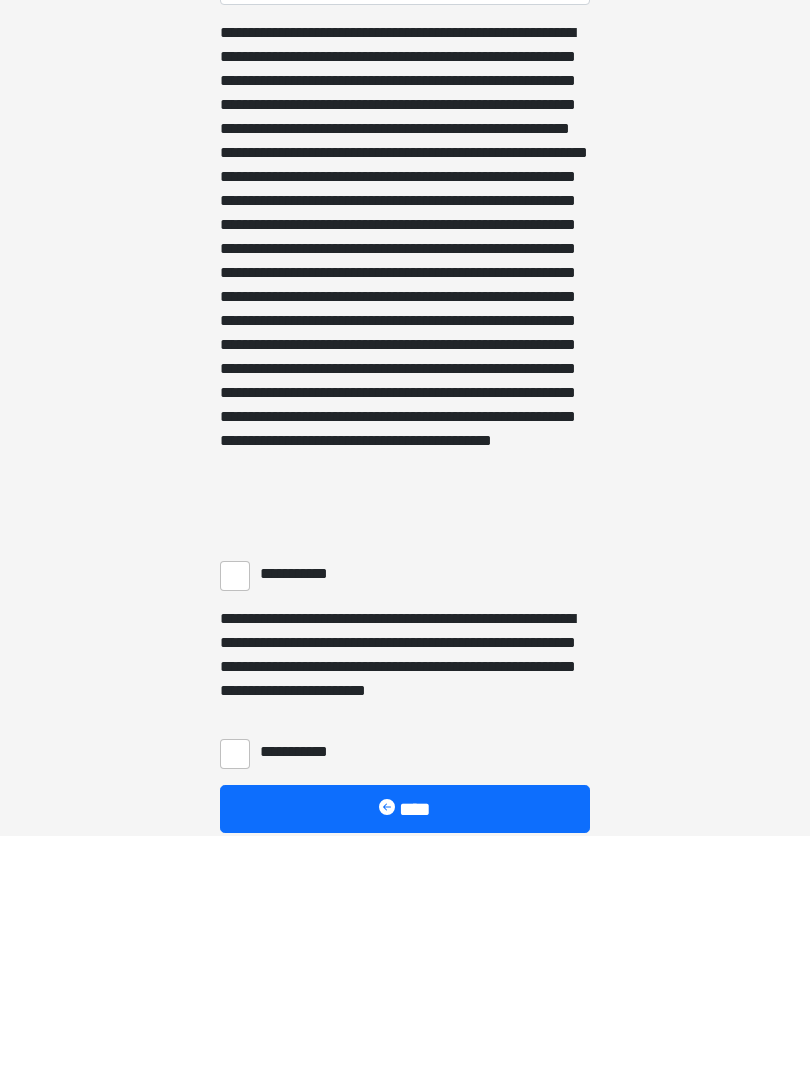 type on "**********" 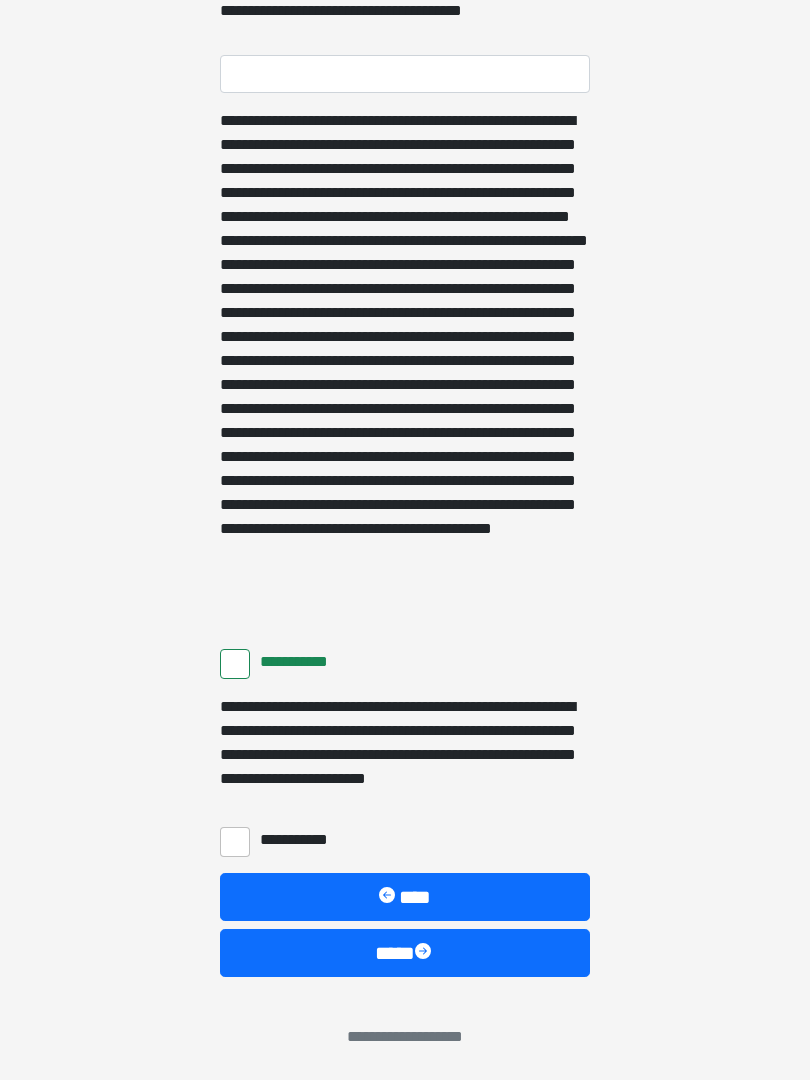 click on "**********" at bounding box center [235, 842] 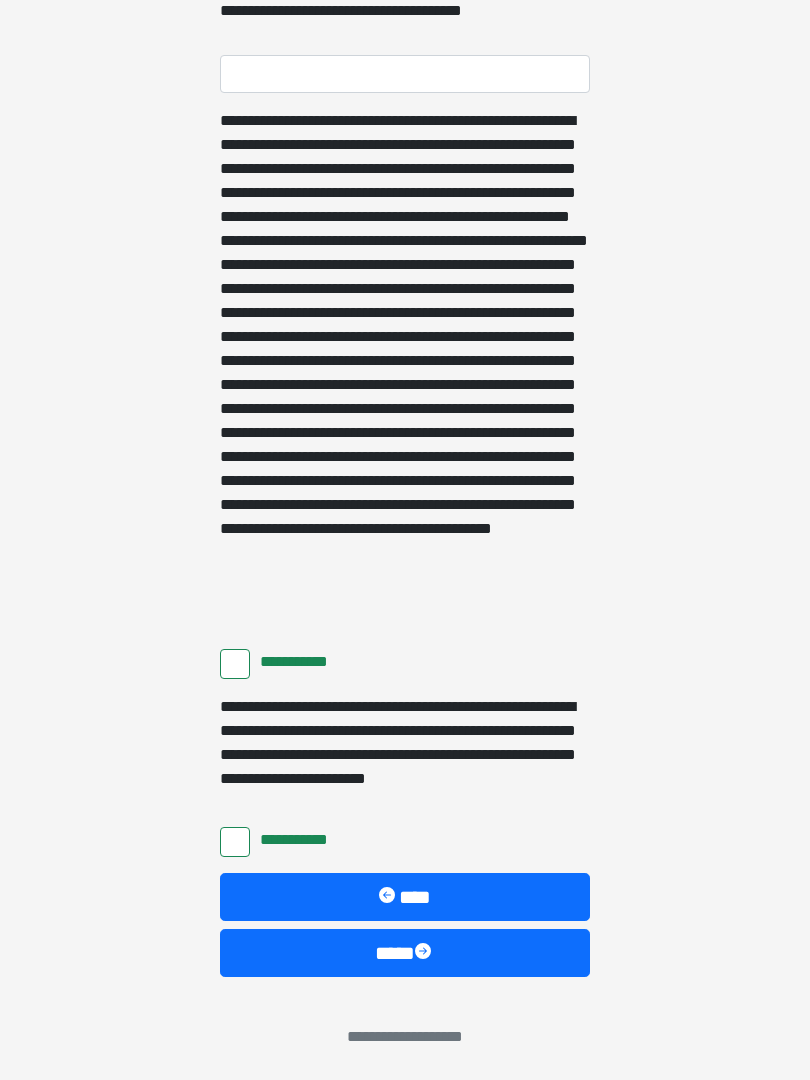 click on "****" at bounding box center [405, 953] 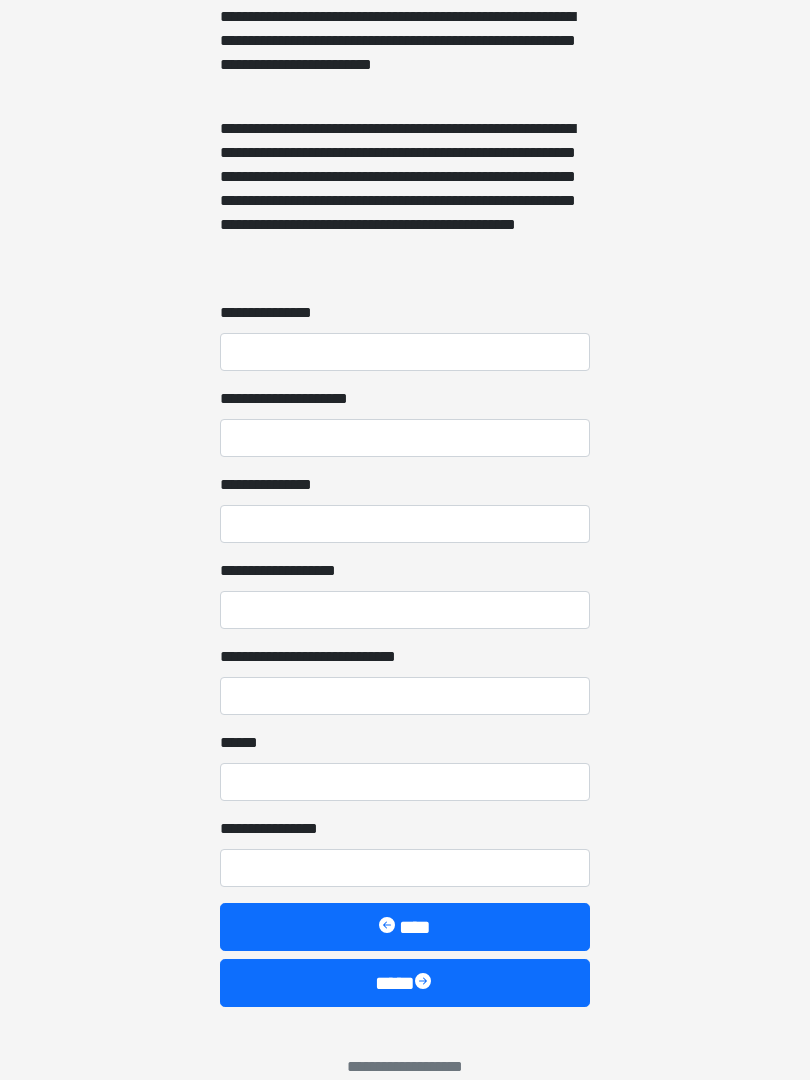 scroll, scrollTop: 1436, scrollLeft: 0, axis: vertical 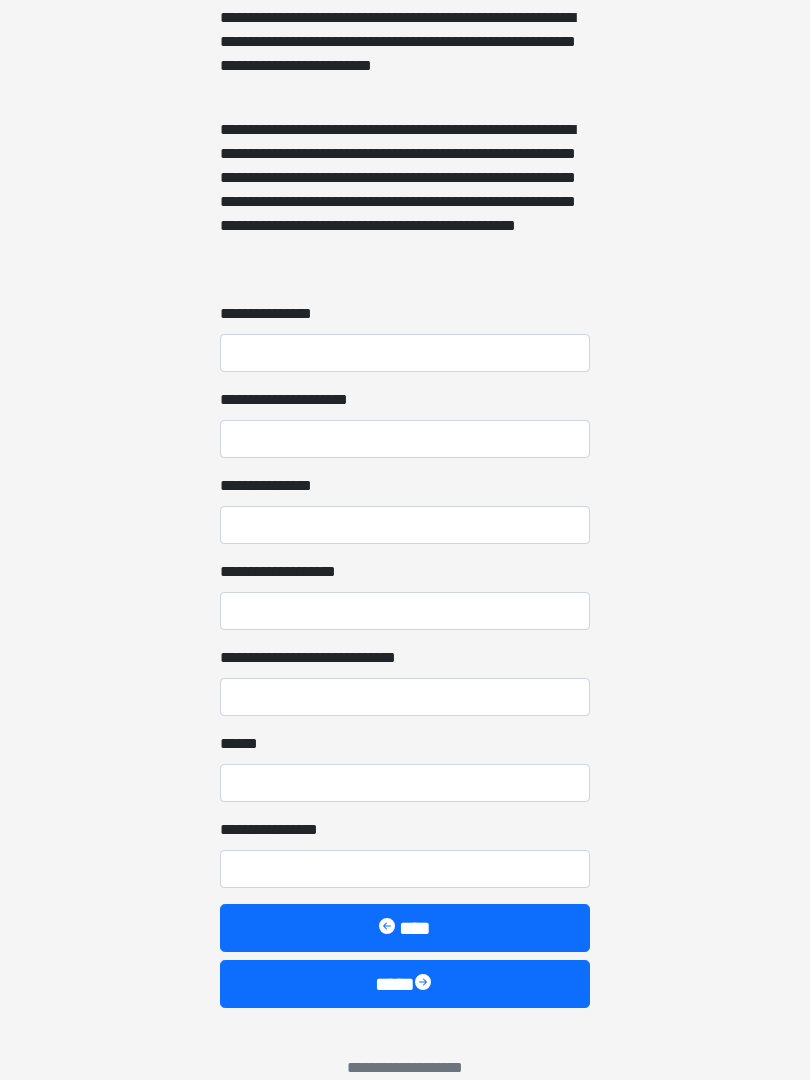 click on "****" at bounding box center (405, 984) 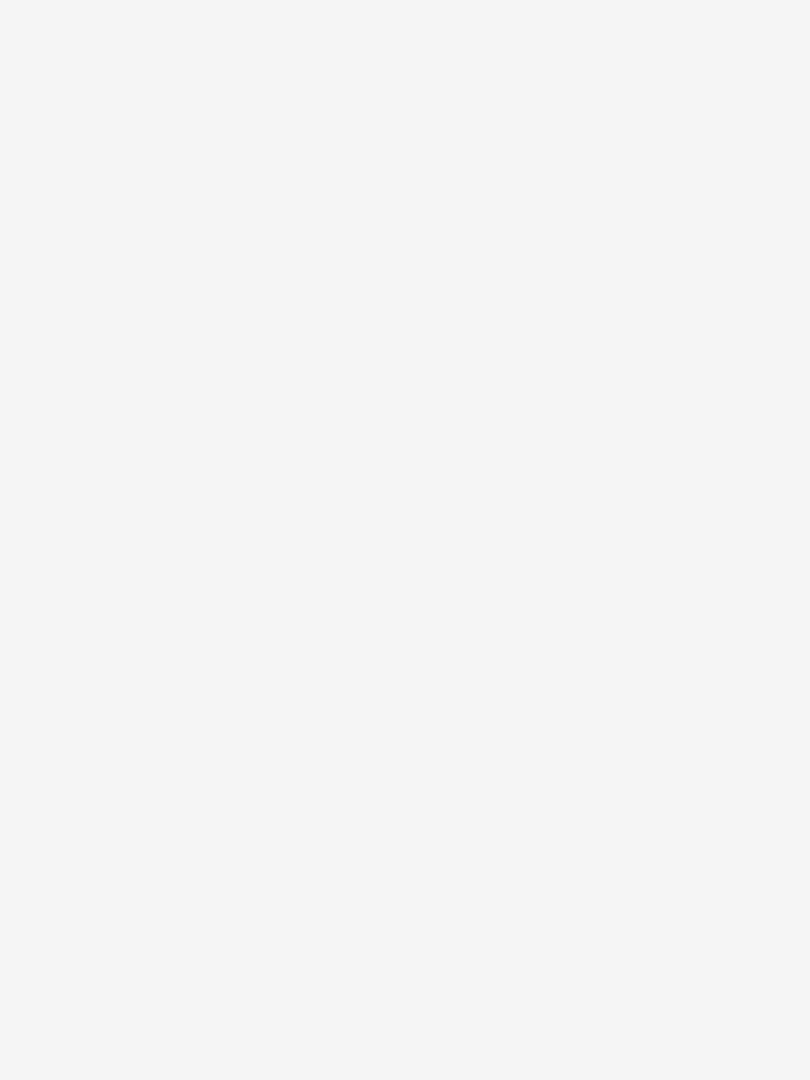 scroll, scrollTop: 0, scrollLeft: 0, axis: both 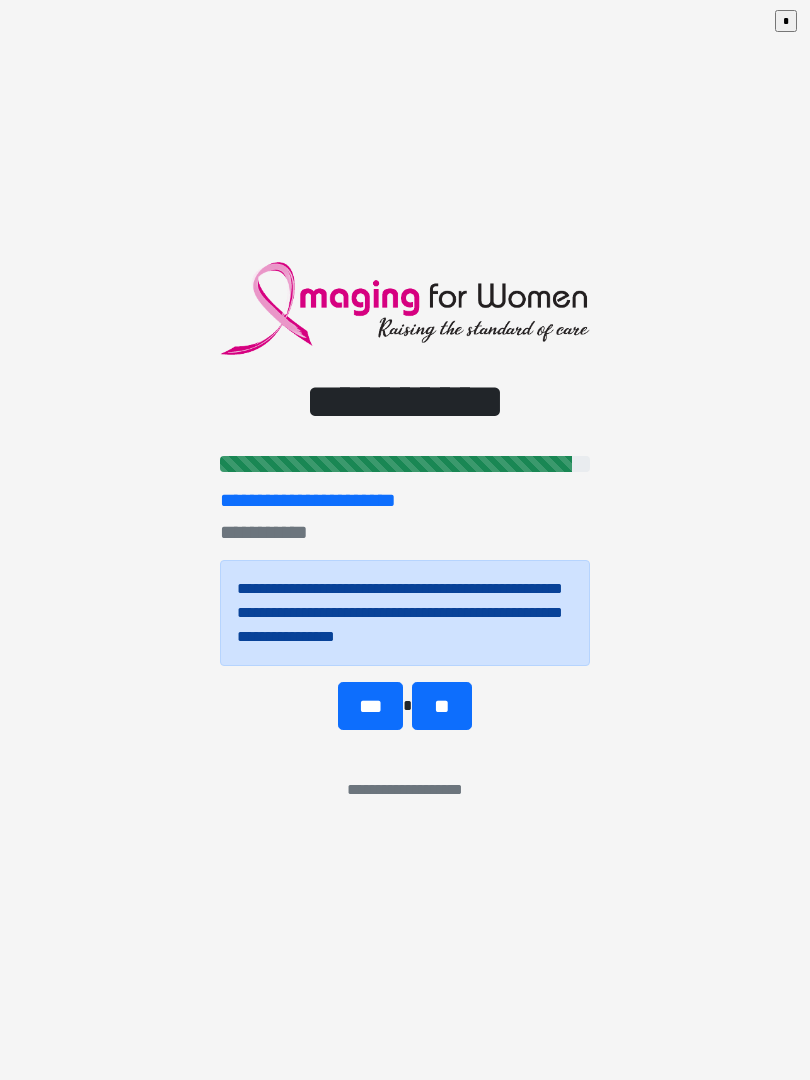 click on "***" at bounding box center (370, 706) 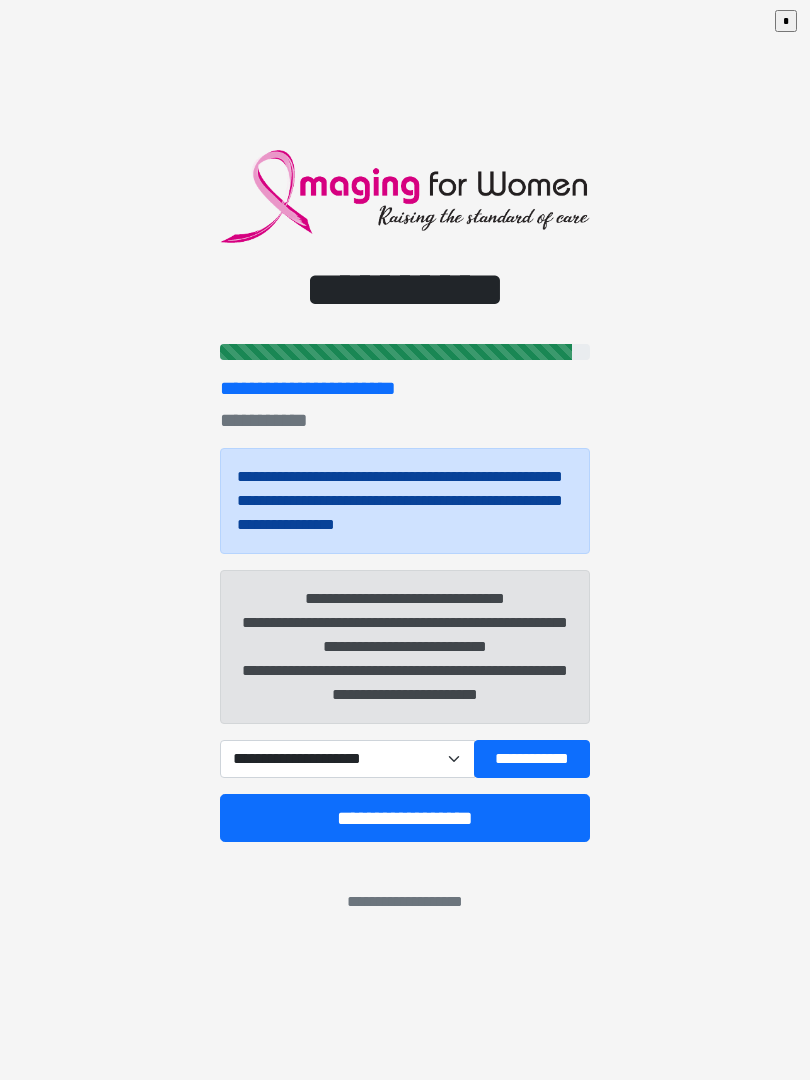 click on "**********" at bounding box center (347, 759) 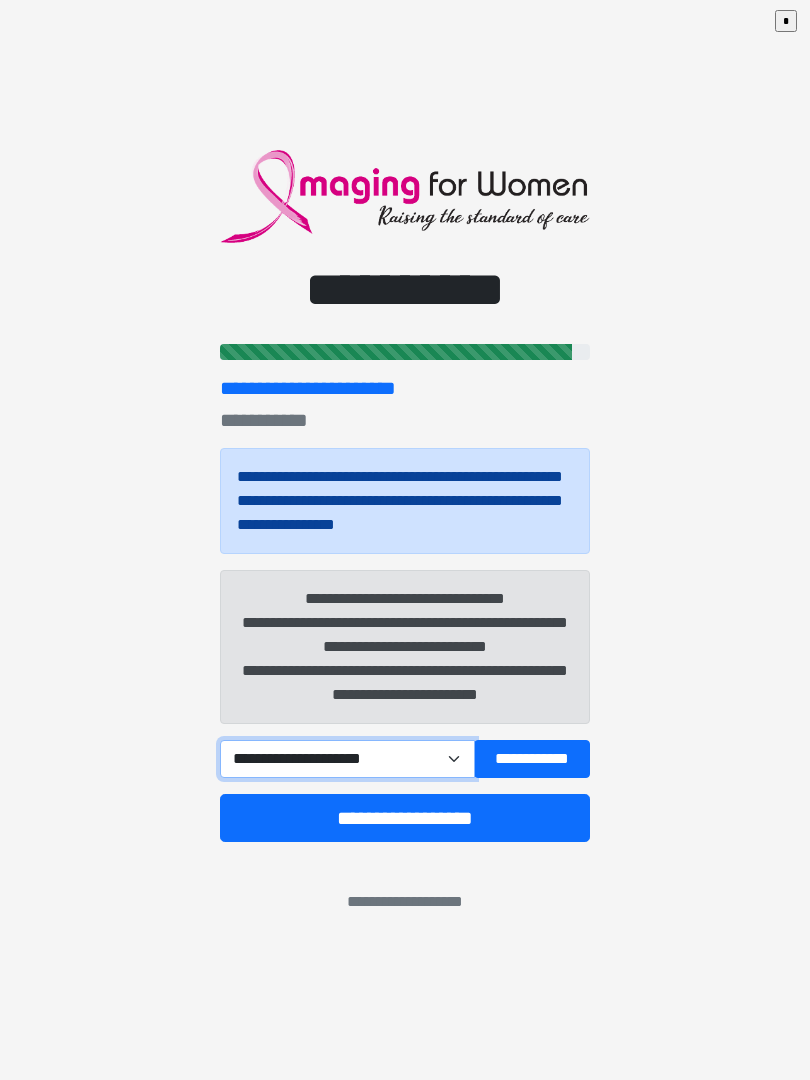select on "*****" 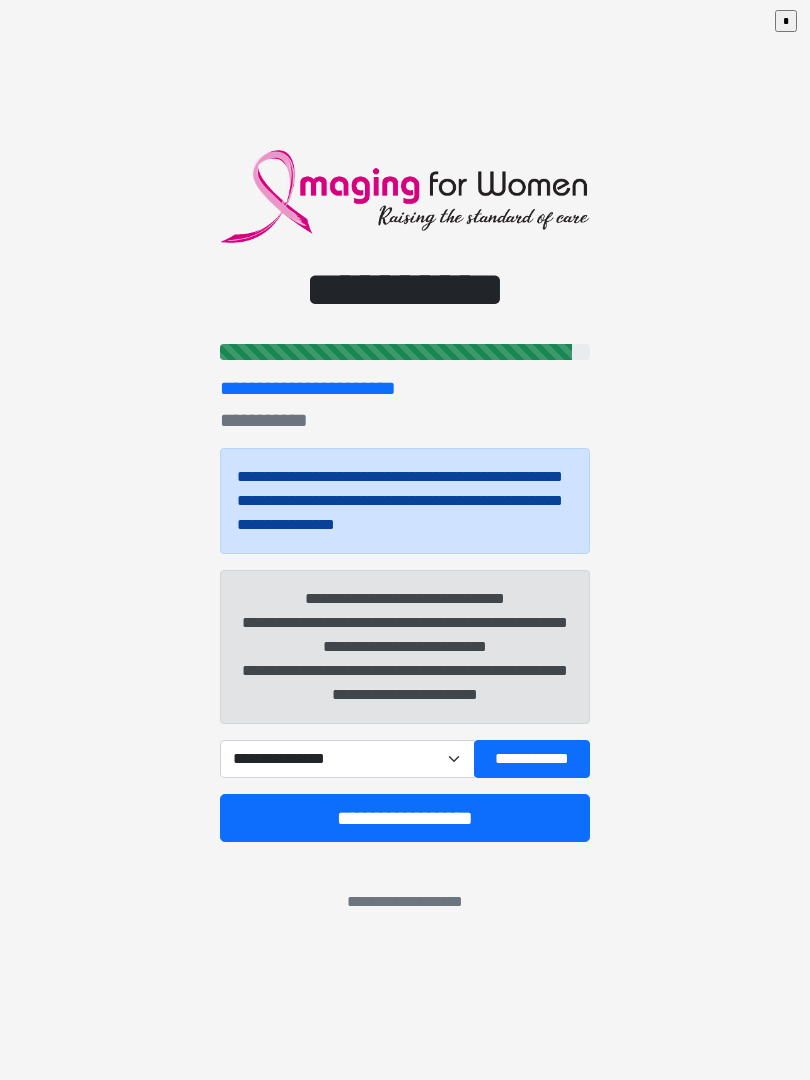 click on "**********" at bounding box center (532, 759) 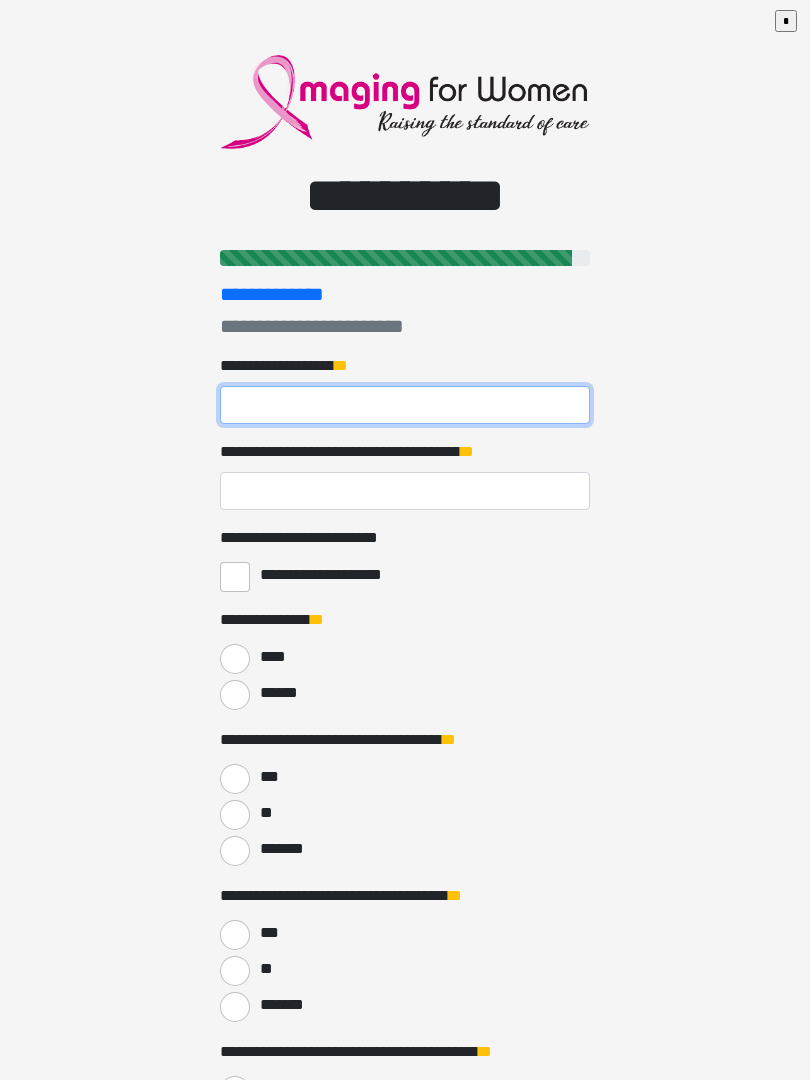 click on "**********" at bounding box center [405, 405] 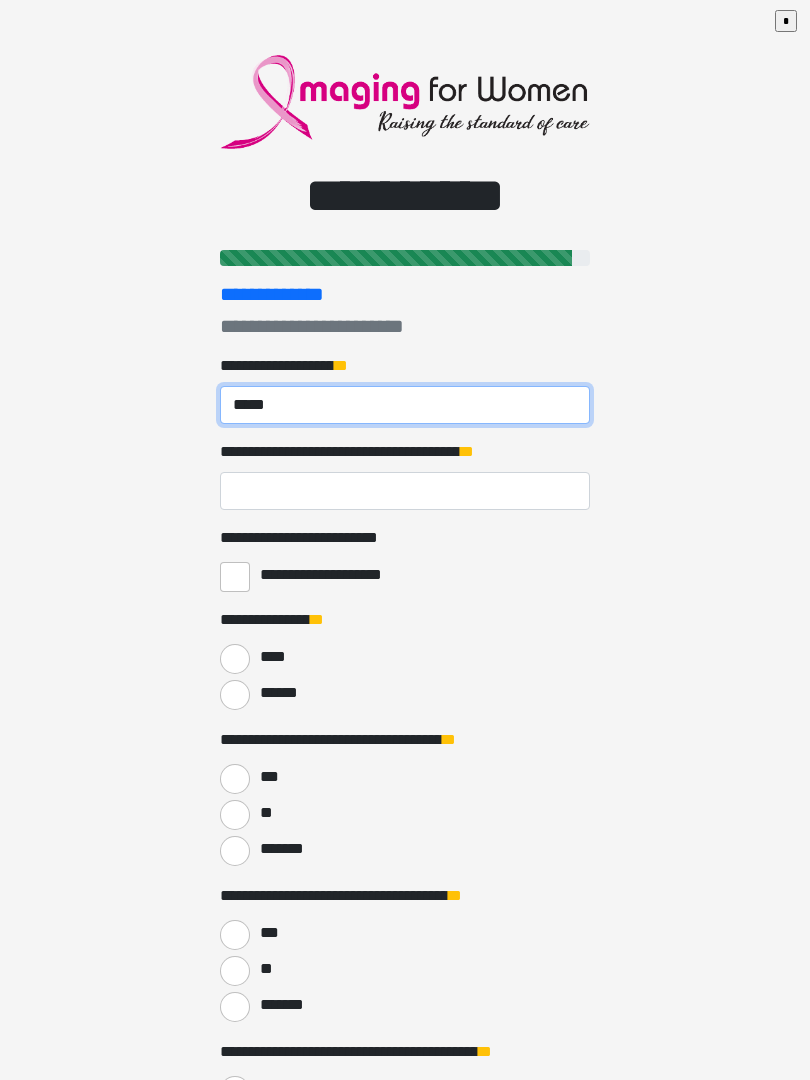 type on "*****" 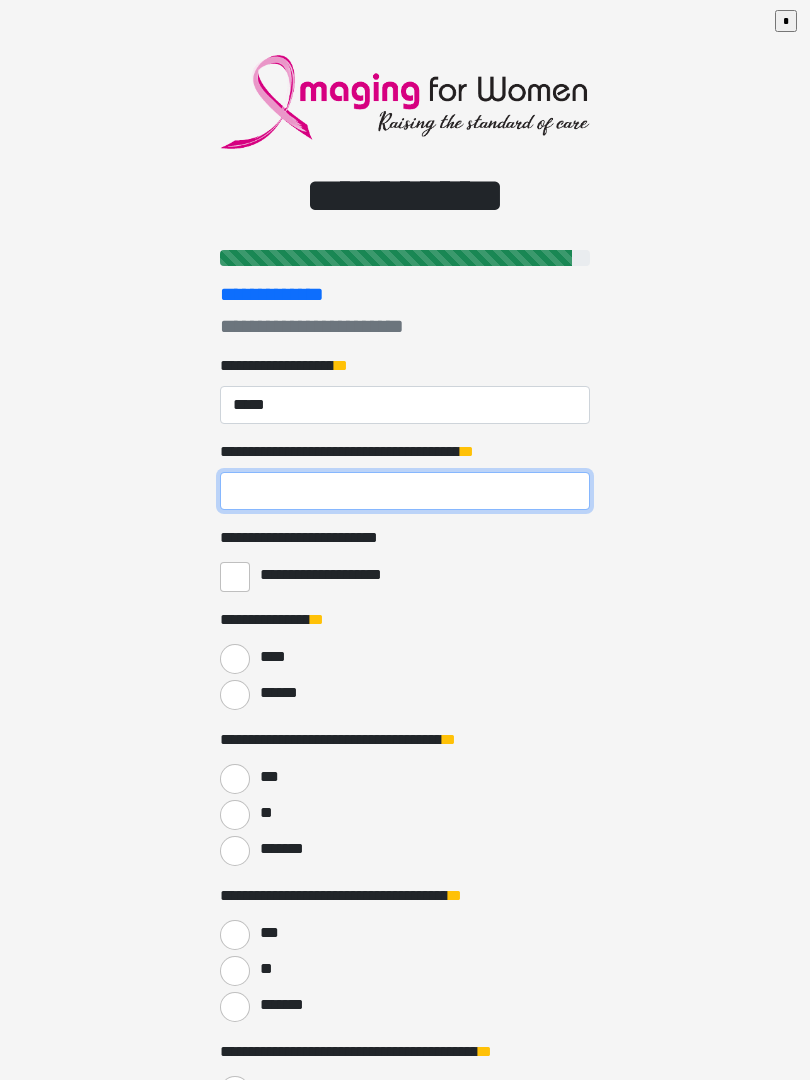 click on "**********" at bounding box center [405, 491] 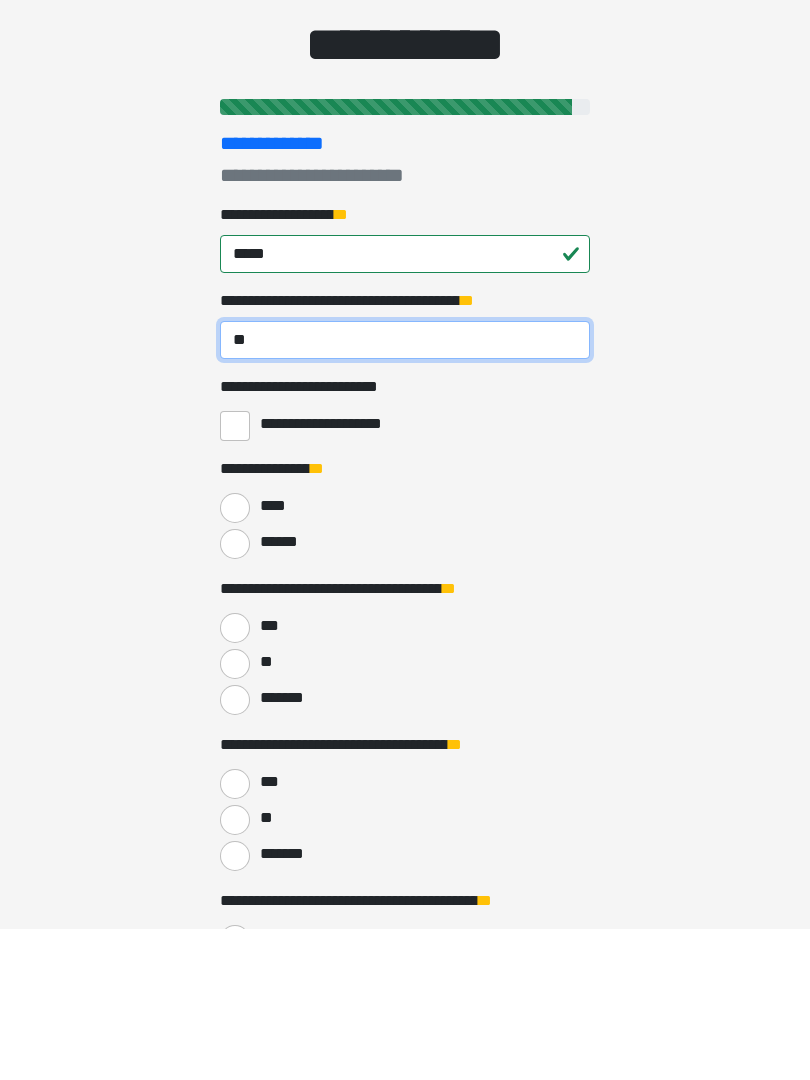 type on "**" 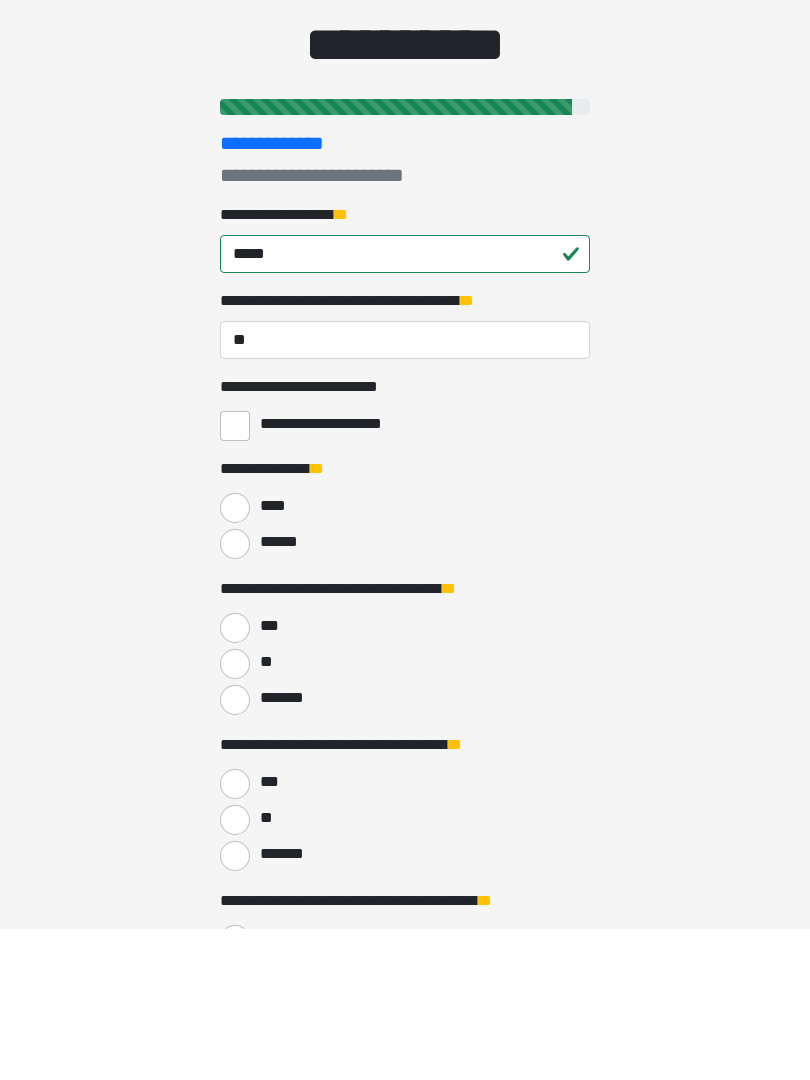 click on "******" at bounding box center [281, 693] 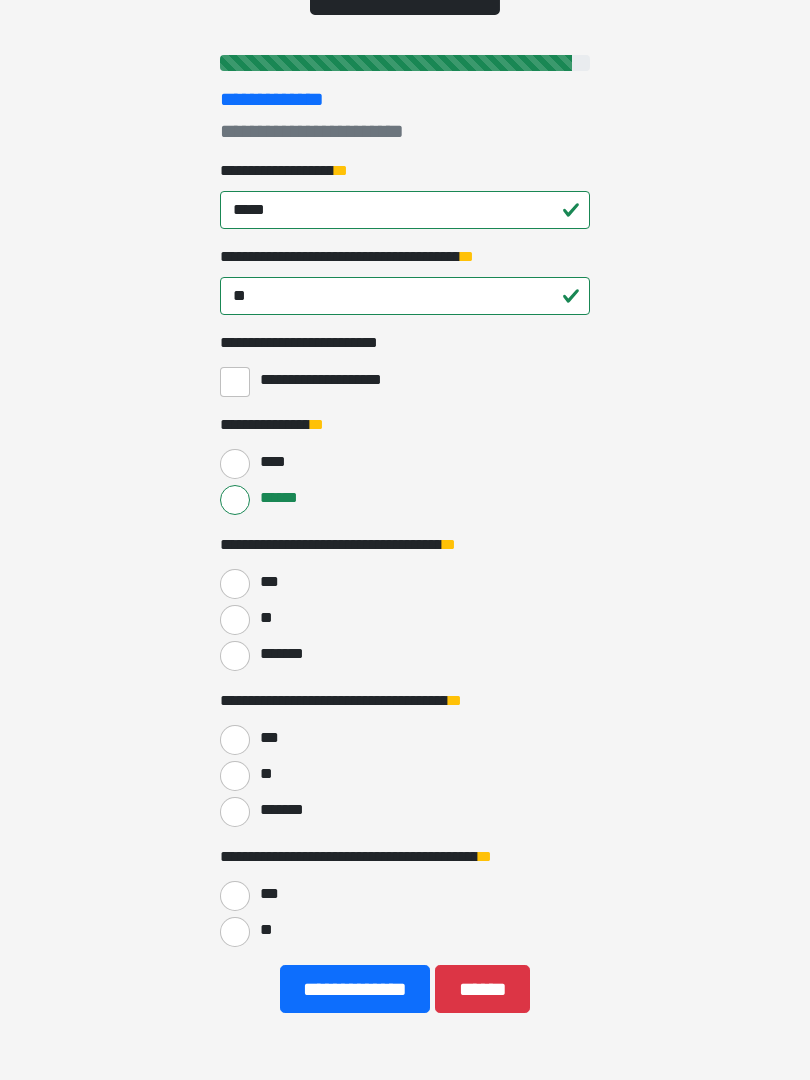 click on "***" at bounding box center [235, 585] 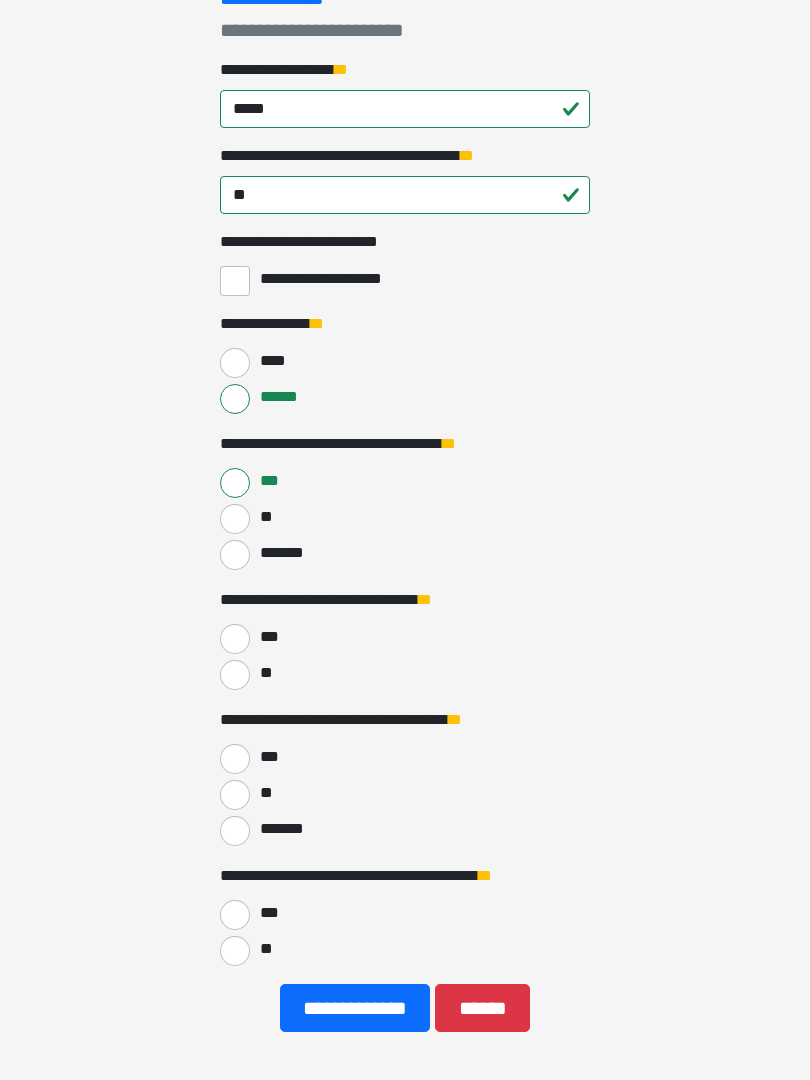 scroll, scrollTop: 300, scrollLeft: 0, axis: vertical 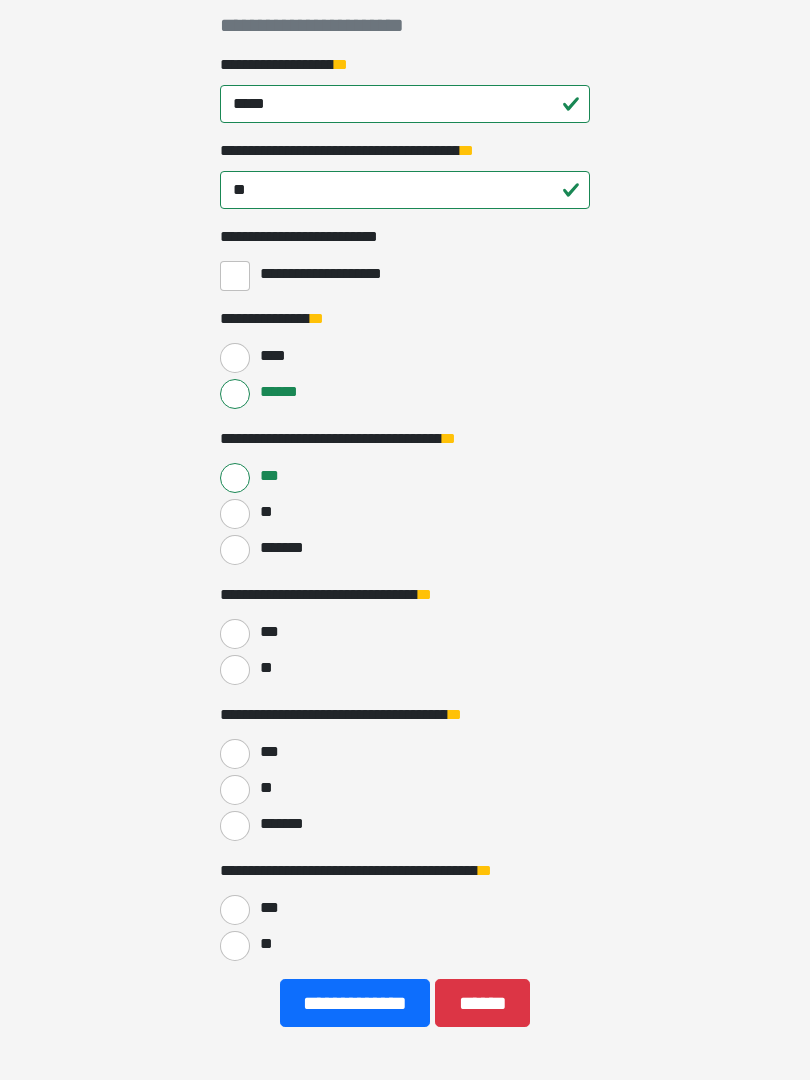click on "***" at bounding box center [235, 635] 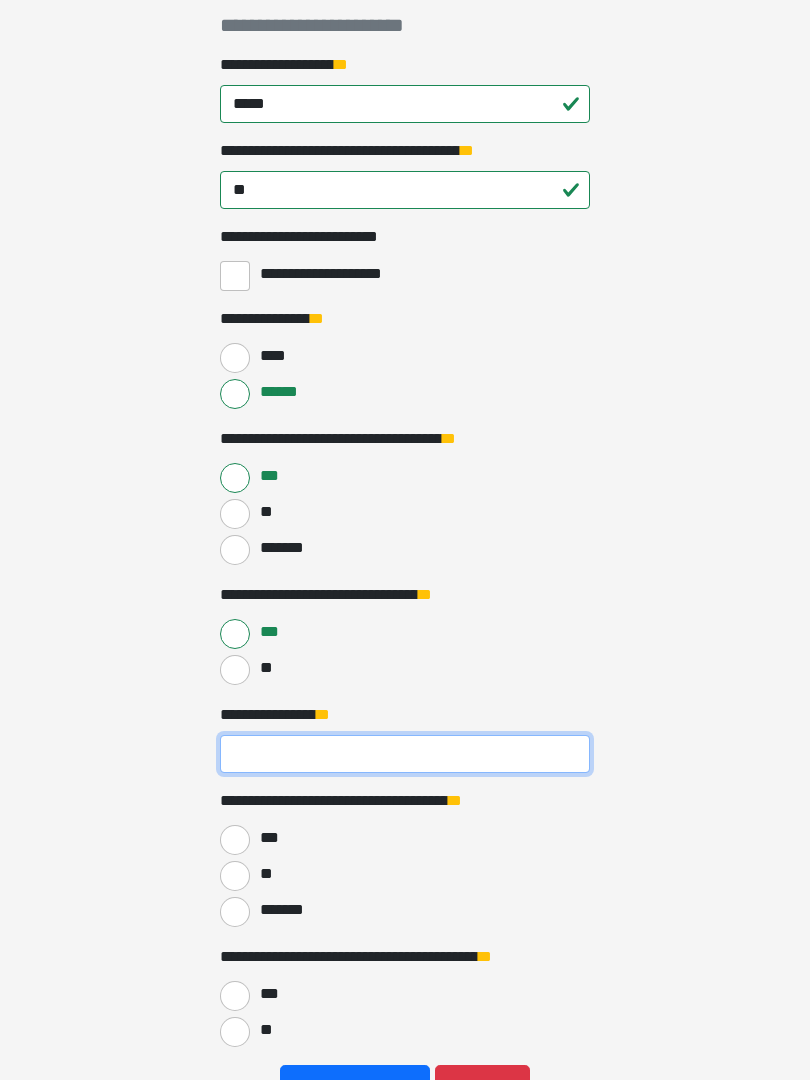 click on "**********" at bounding box center (405, 754) 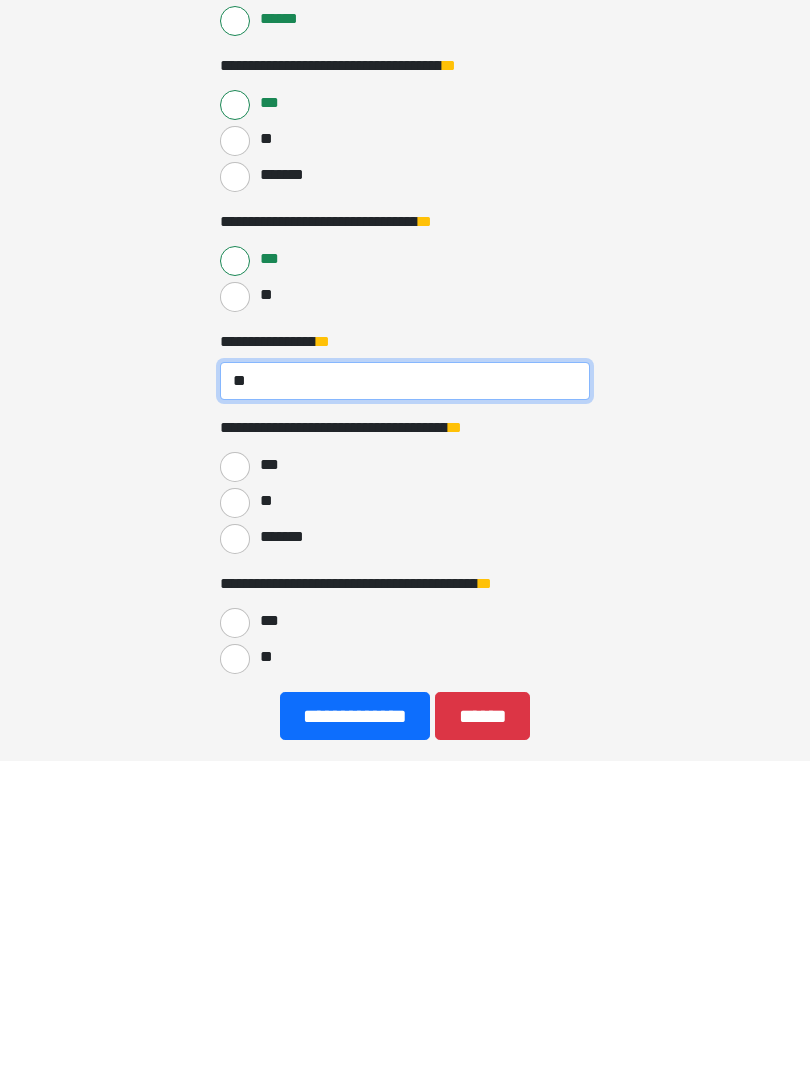type on "*" 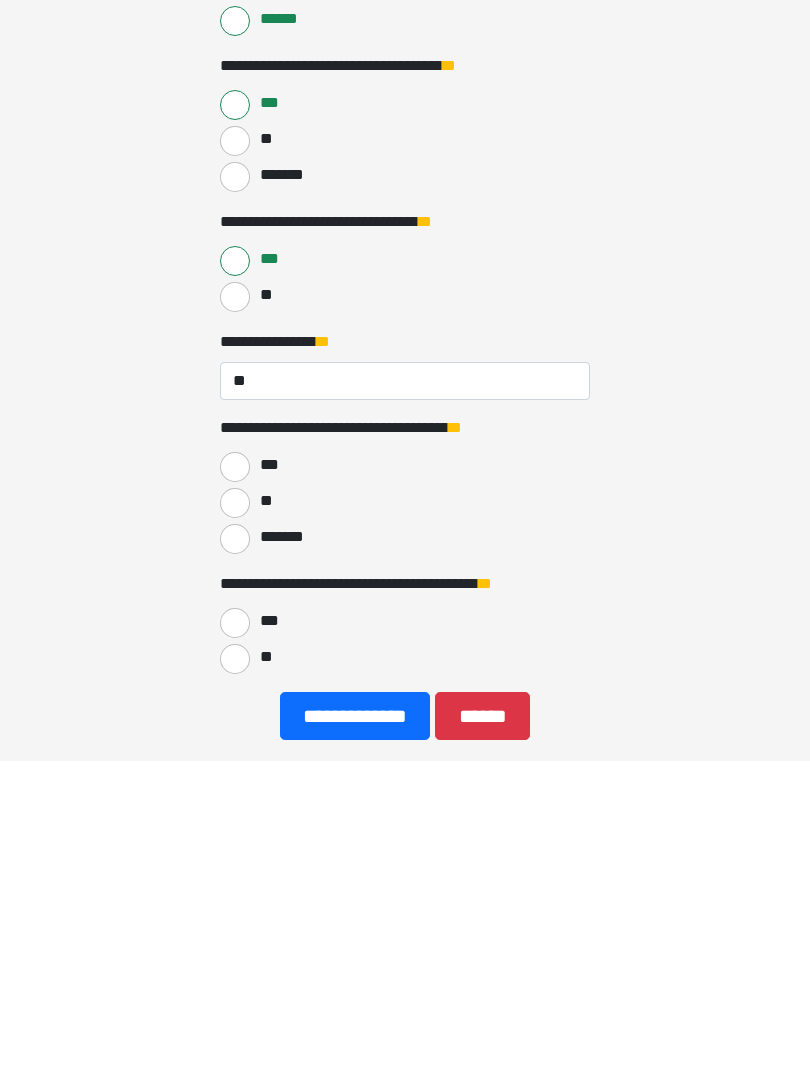 click on "**" at bounding box center (235, 823) 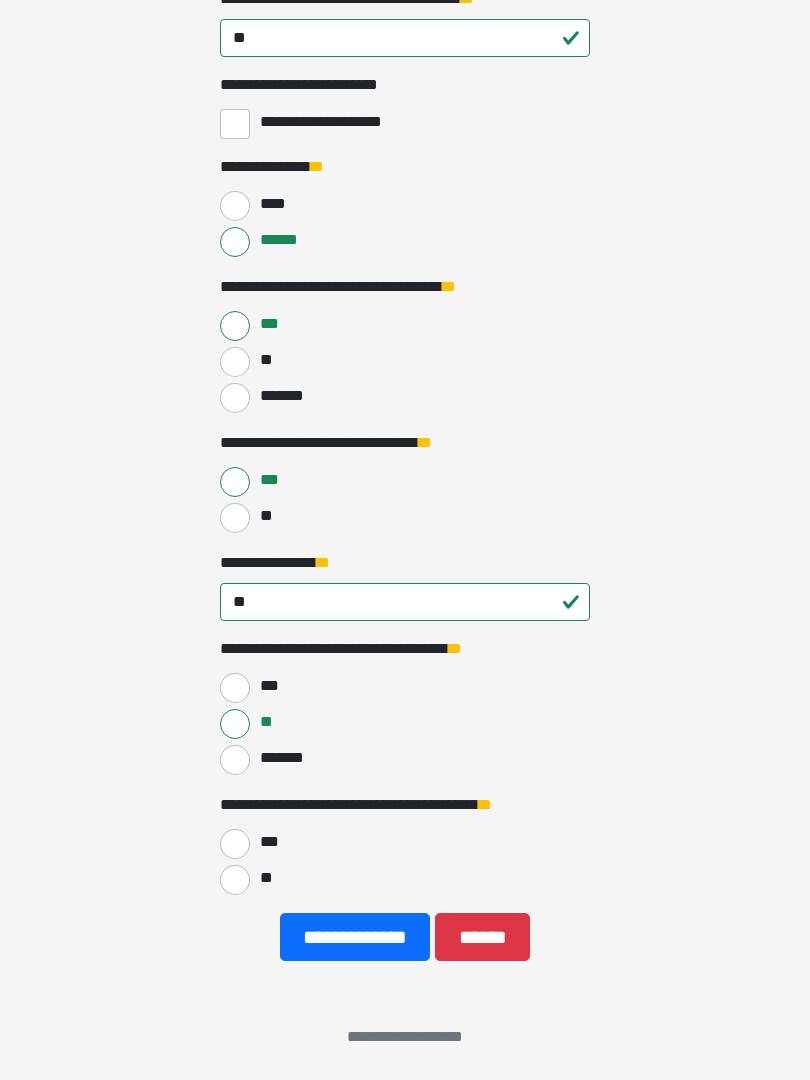 click on "**" at bounding box center [235, 880] 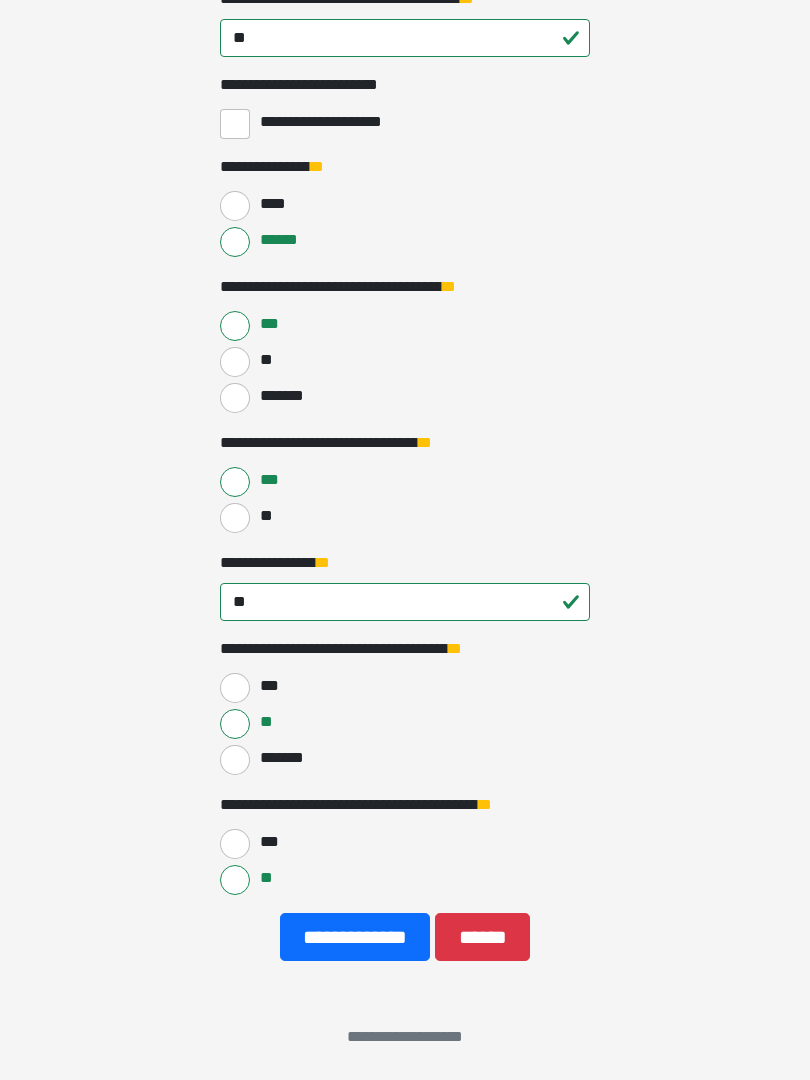 click on "**********" at bounding box center [355, 937] 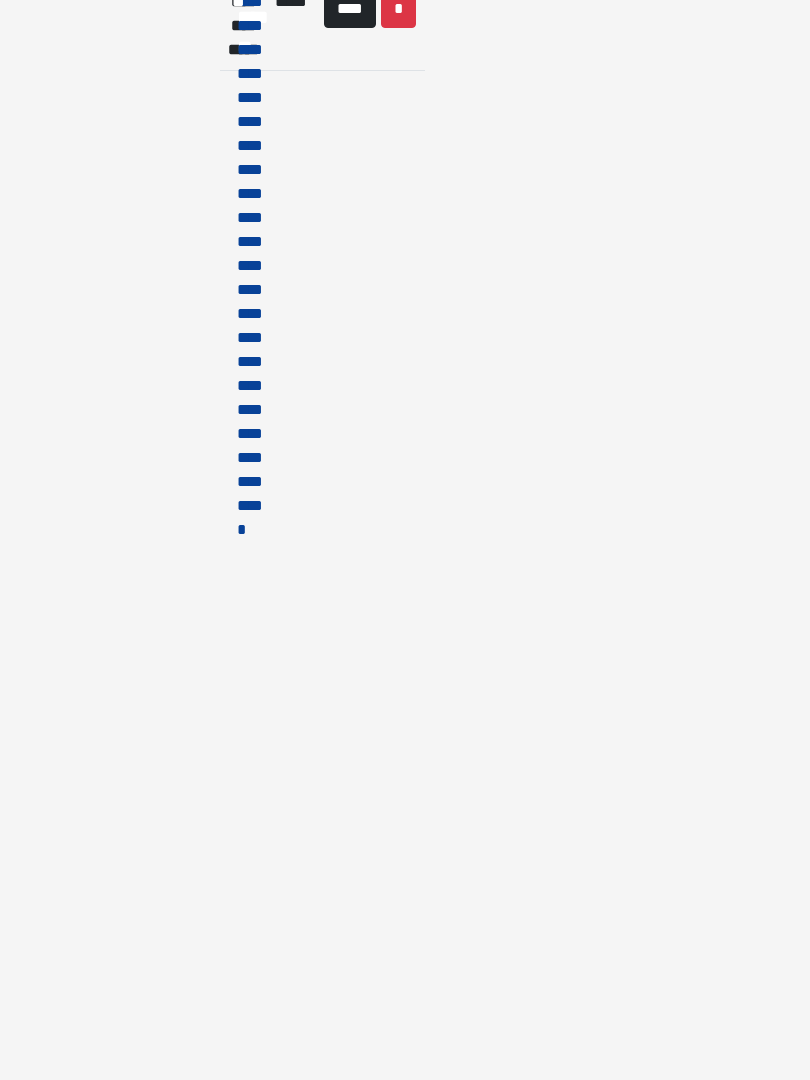 scroll, scrollTop: 0, scrollLeft: 0, axis: both 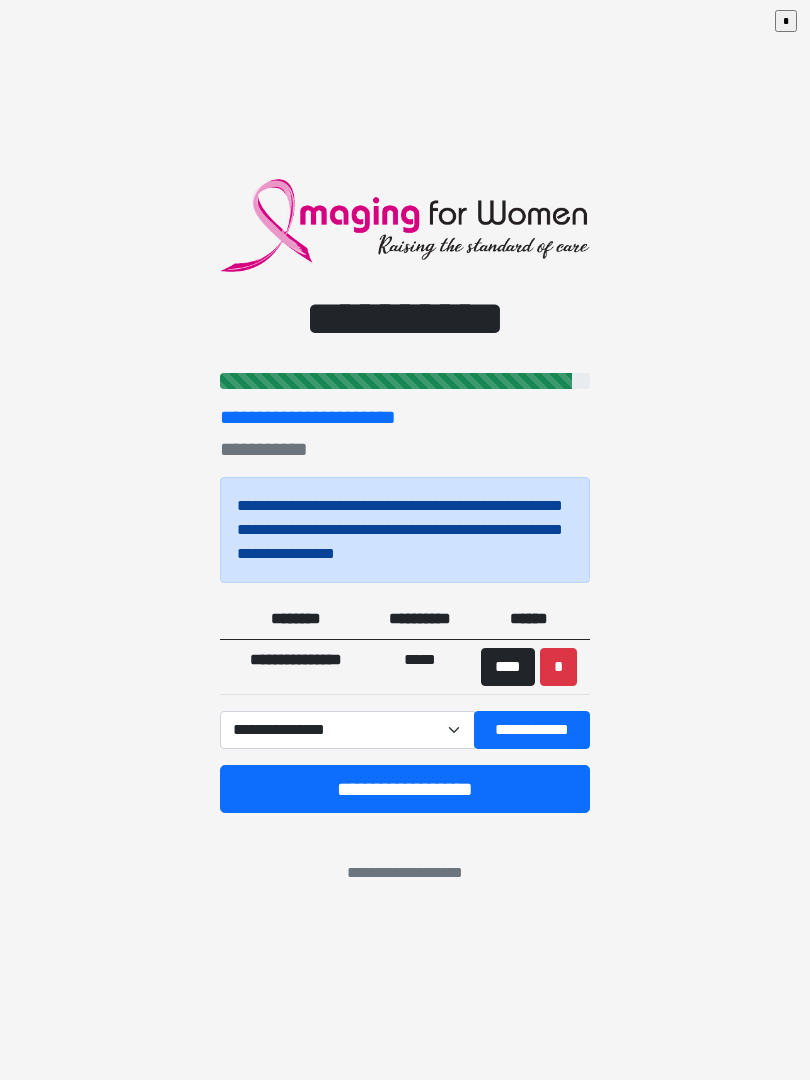 click on "**********" at bounding box center (405, 789) 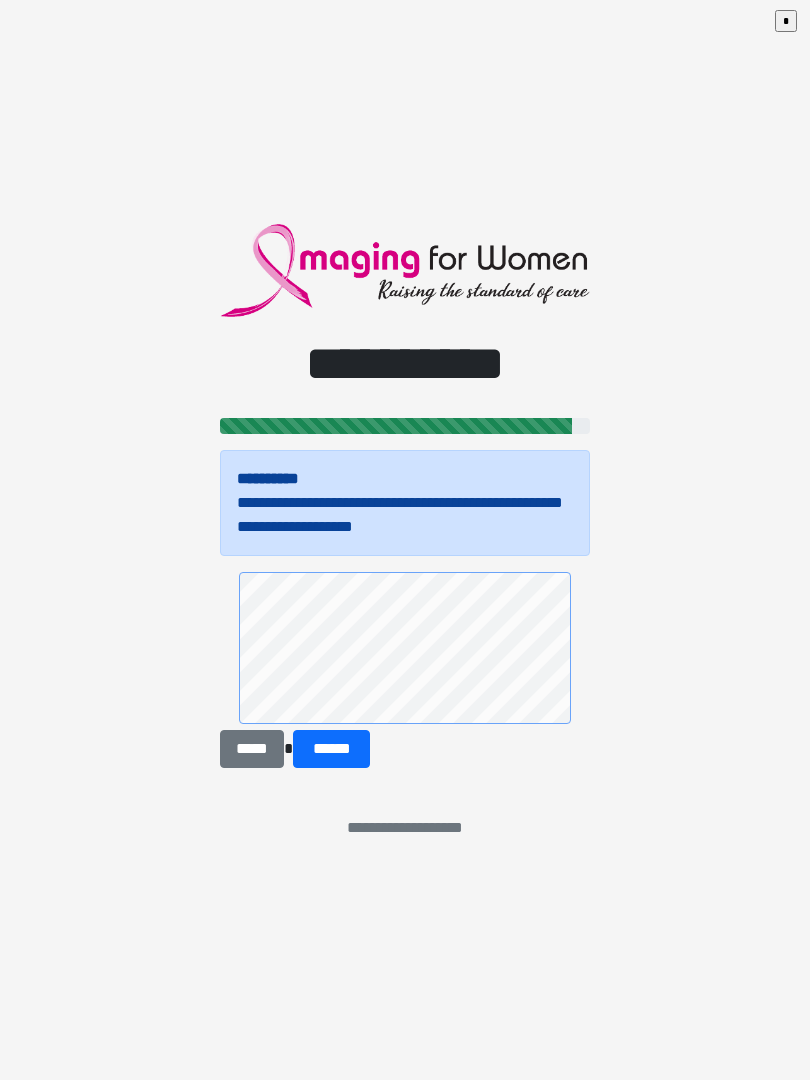 click on "******" at bounding box center [331, 749] 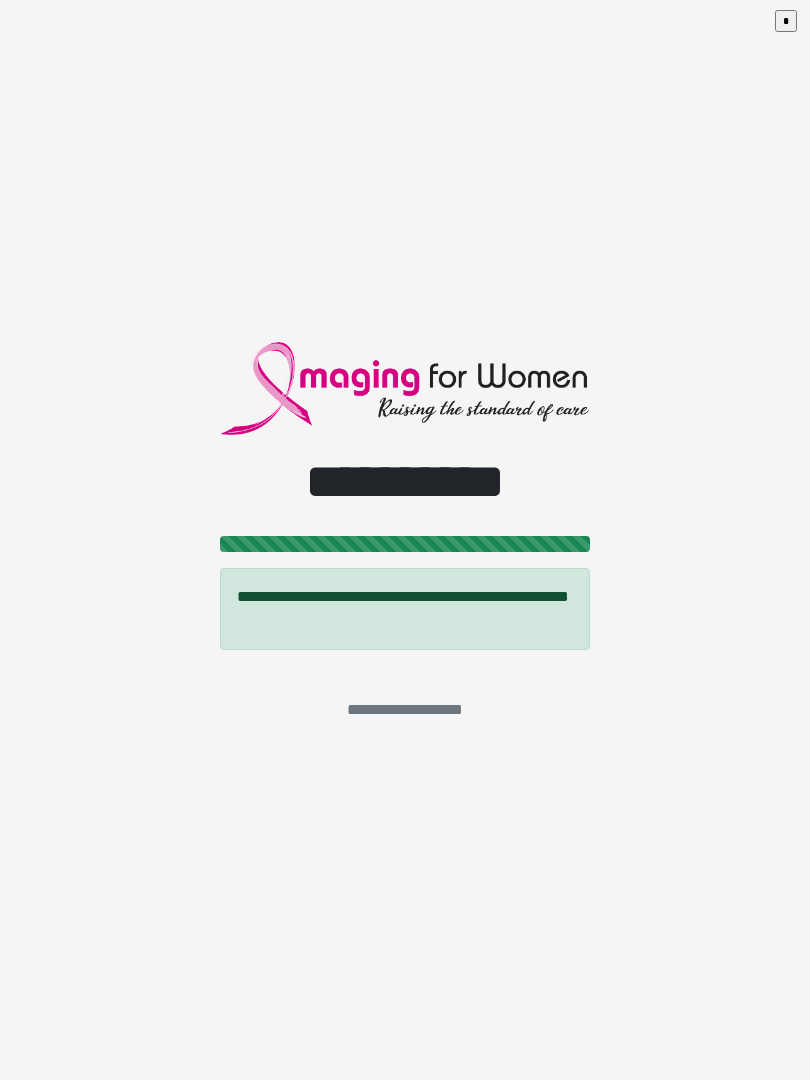 click on "*" at bounding box center (786, 21) 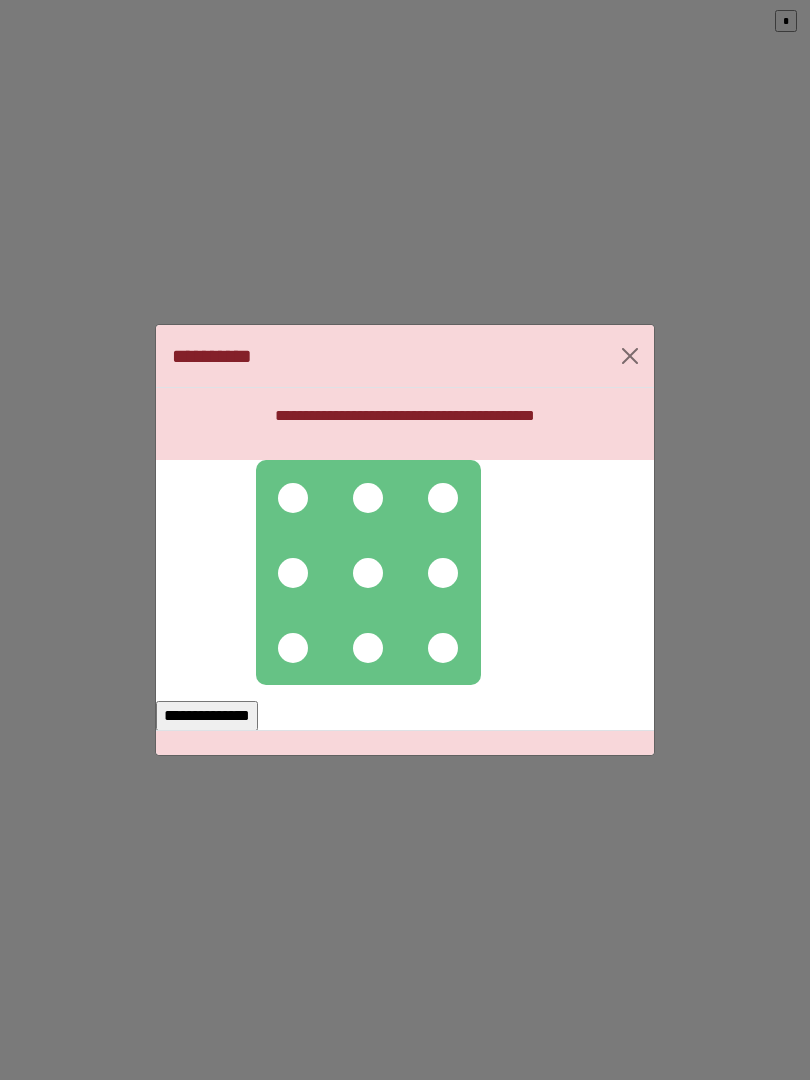 click at bounding box center (293, 498) 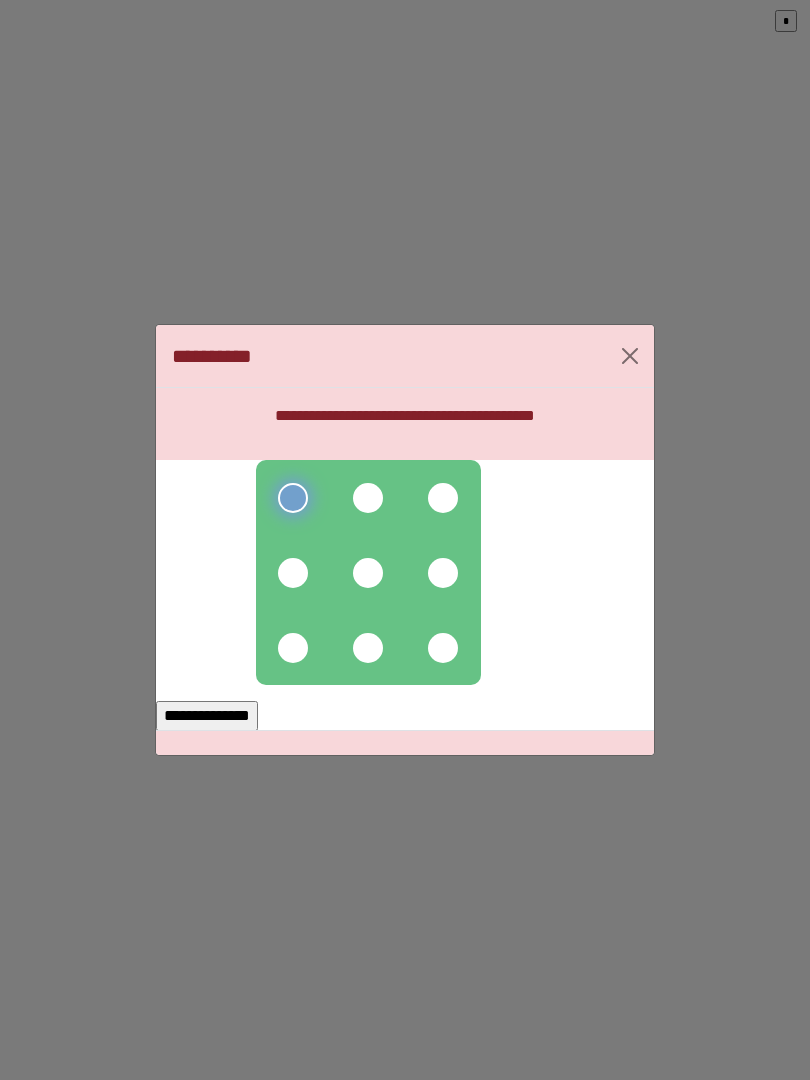 click at bounding box center (368, 498) 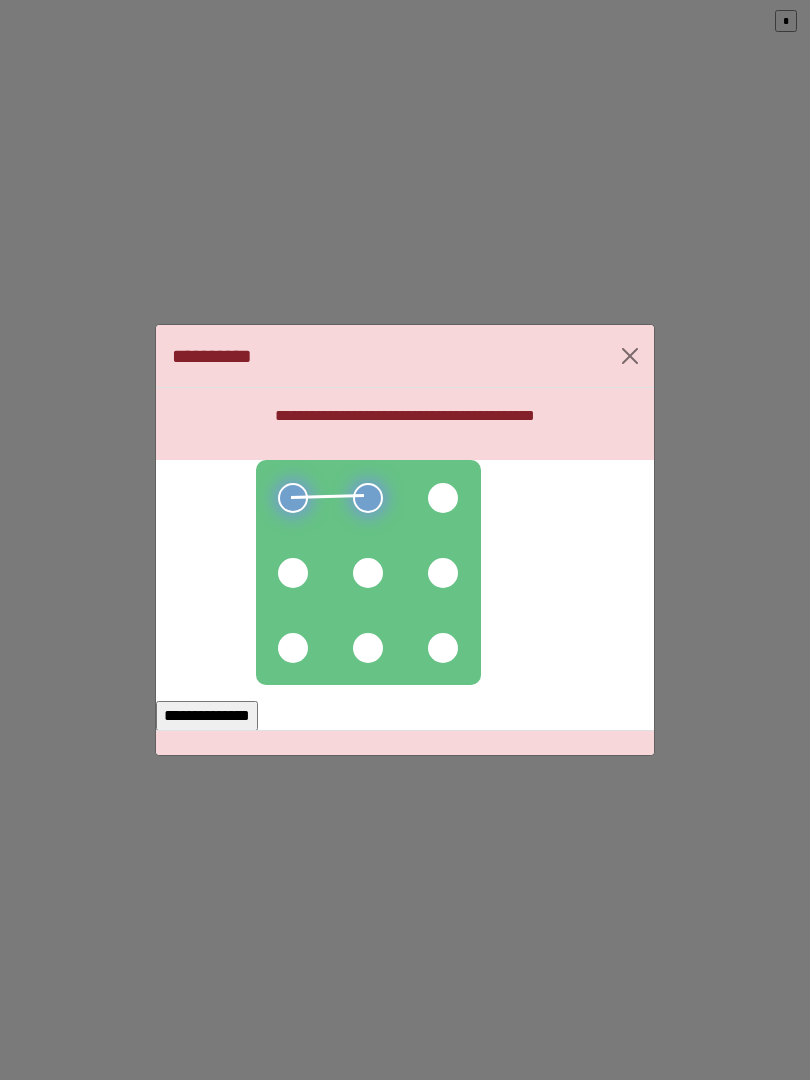 click at bounding box center [293, 573] 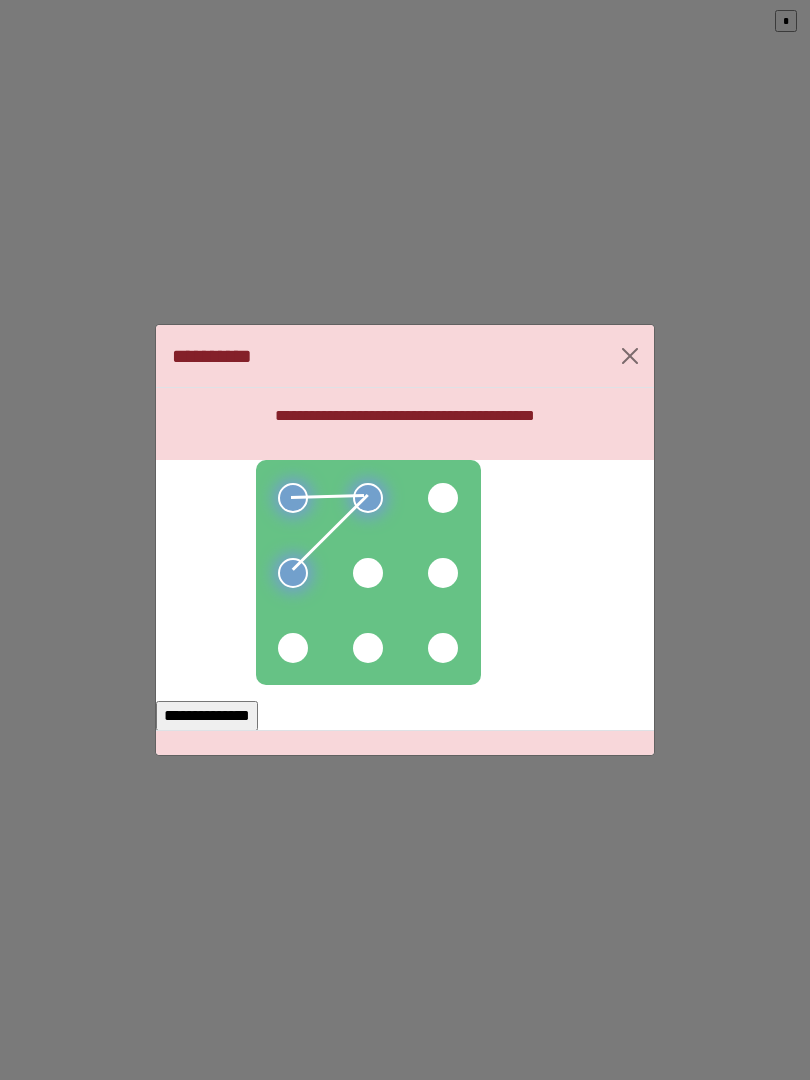 click at bounding box center [368, 573] 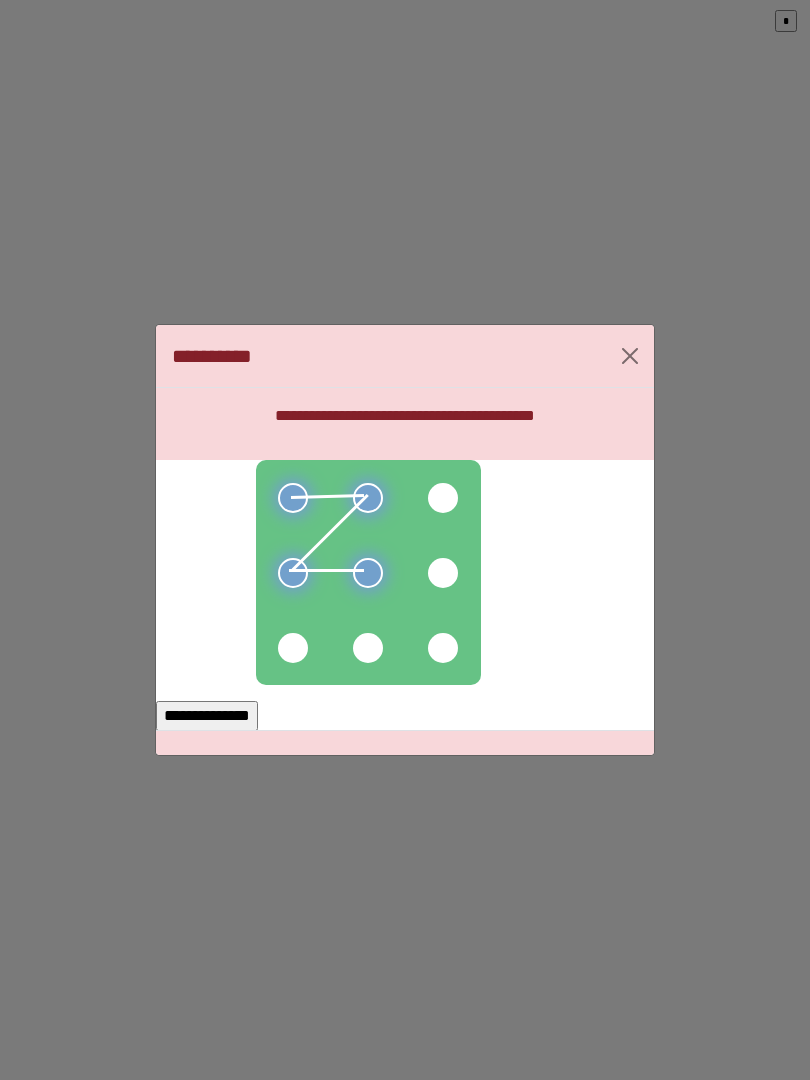 click at bounding box center (293, 648) 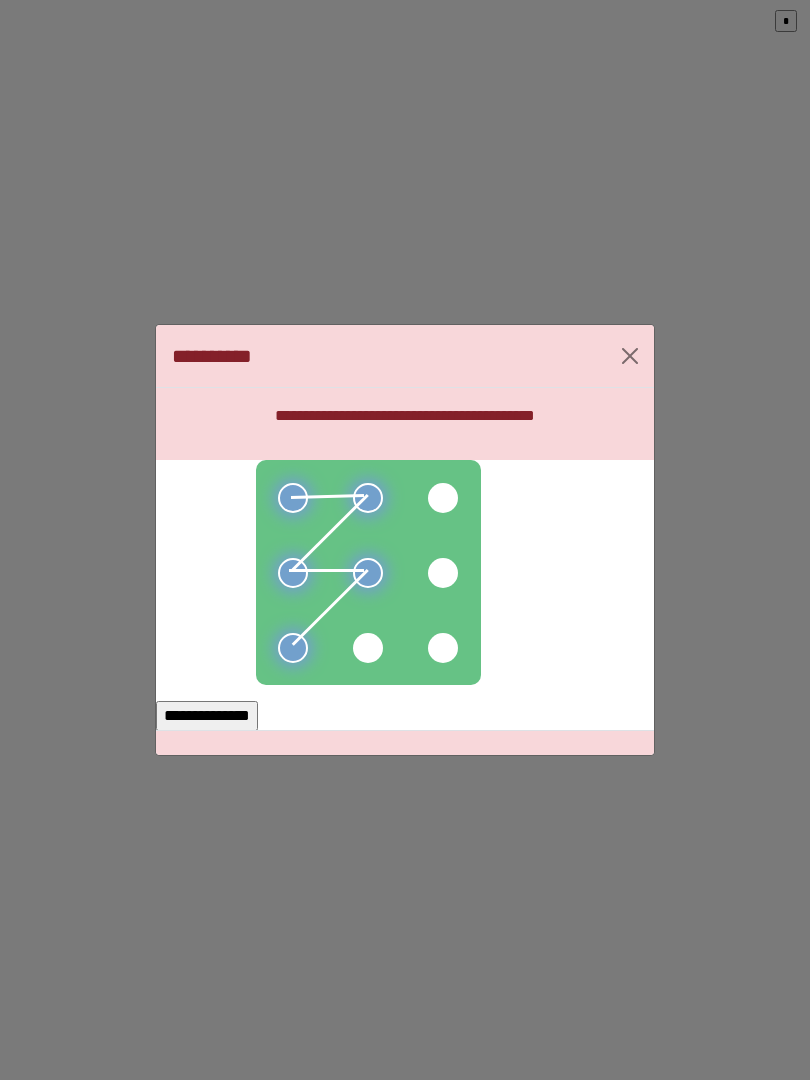 click on "**********" at bounding box center (207, 716) 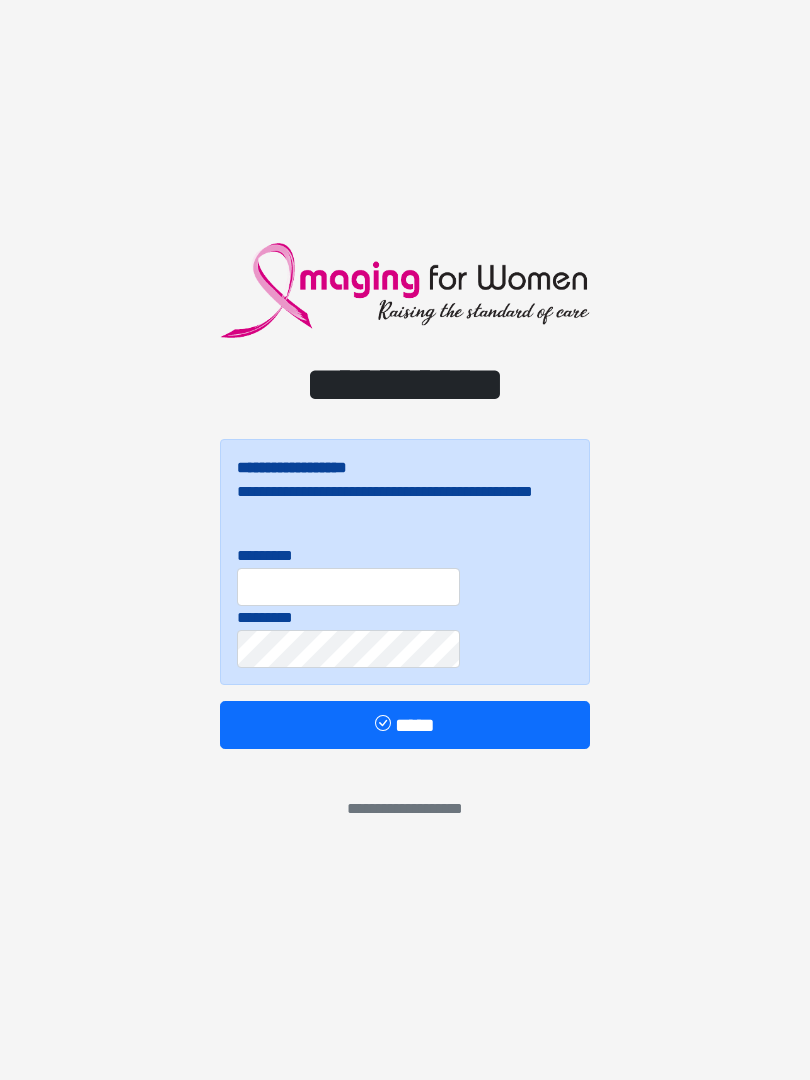 scroll, scrollTop: 0, scrollLeft: 0, axis: both 